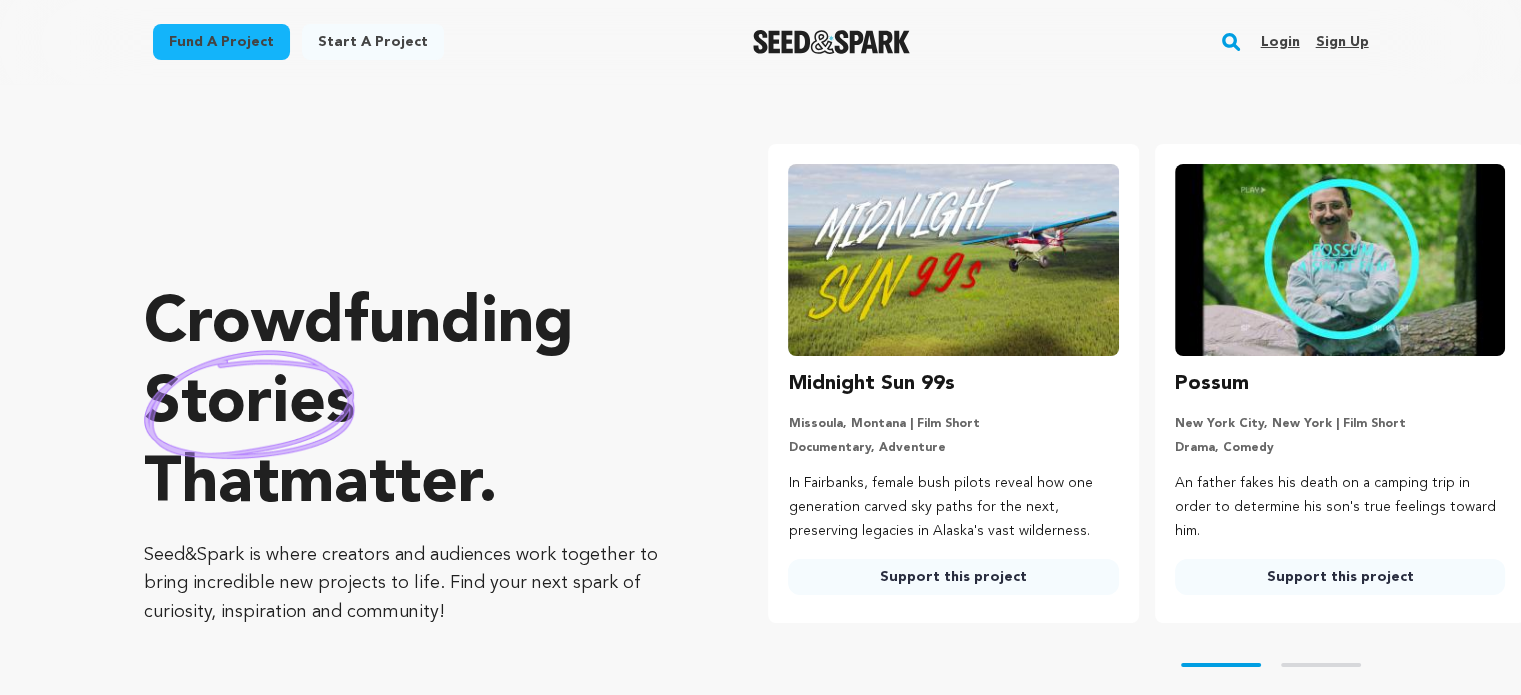 scroll, scrollTop: 300, scrollLeft: 0, axis: vertical 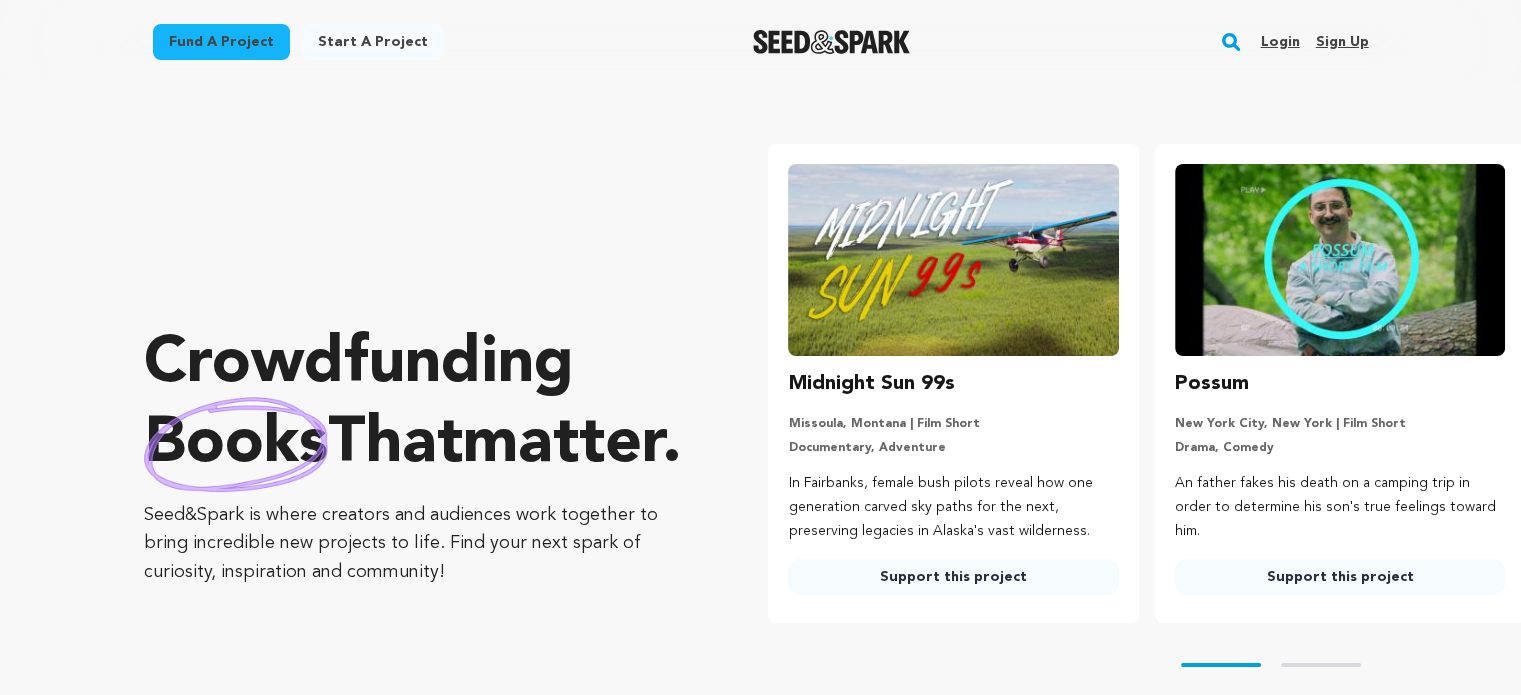 click at bounding box center [831, 42] 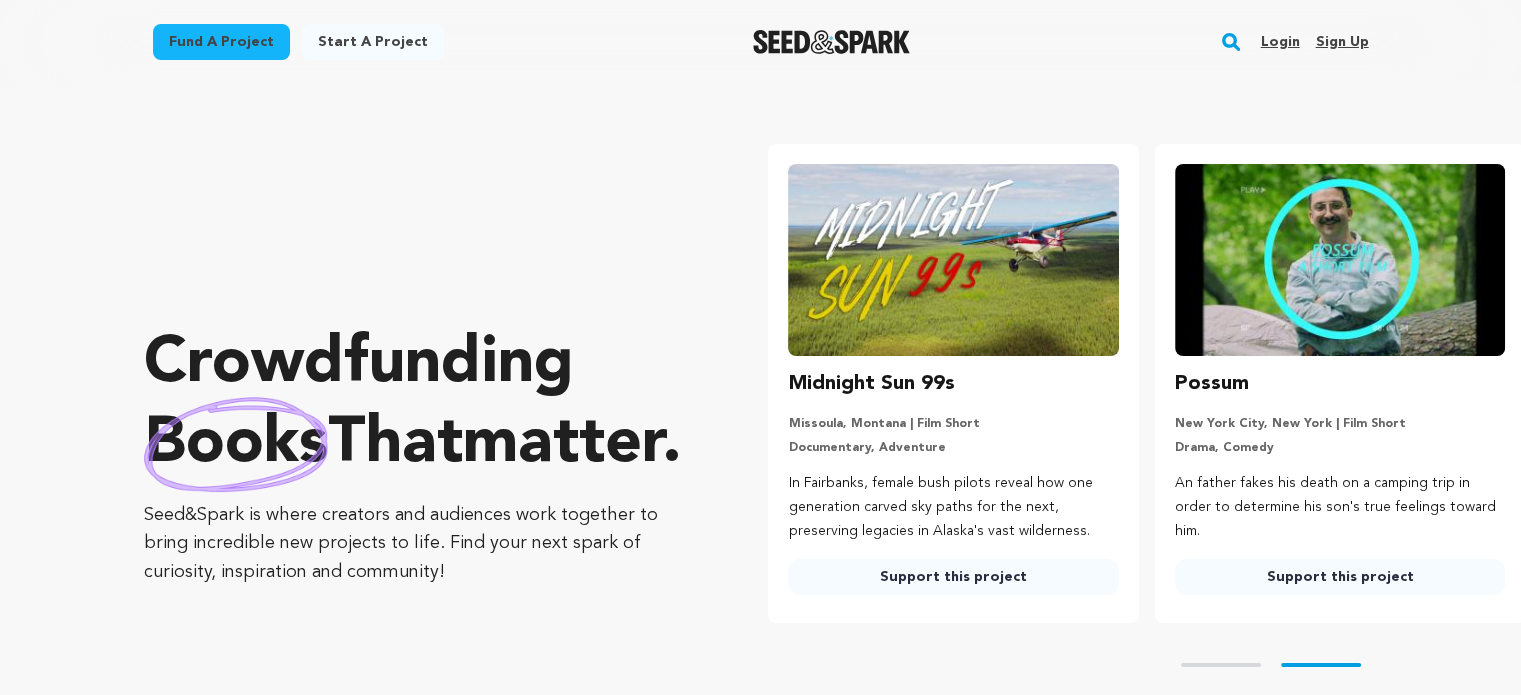 scroll, scrollTop: 0, scrollLeft: 81, axis: horizontal 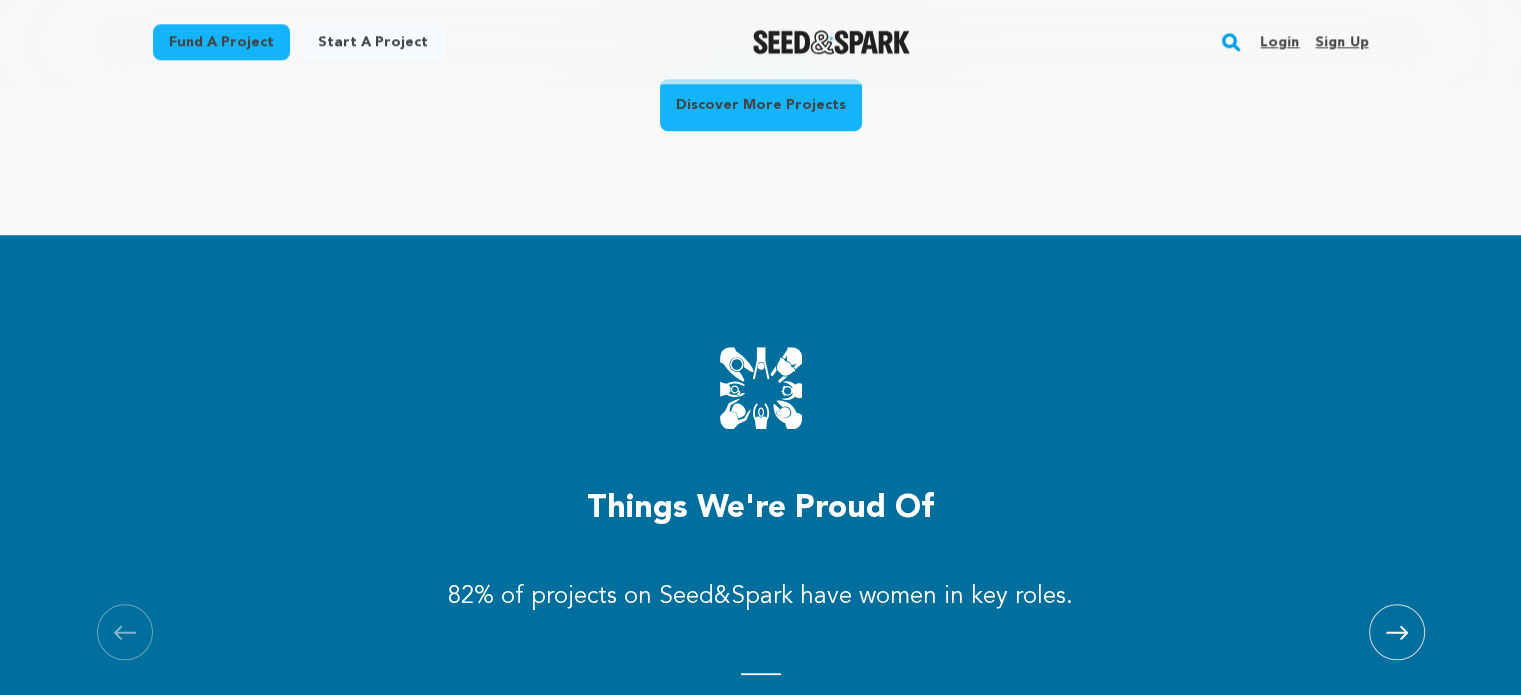 click on "Discover More Projects" at bounding box center [761, 105] 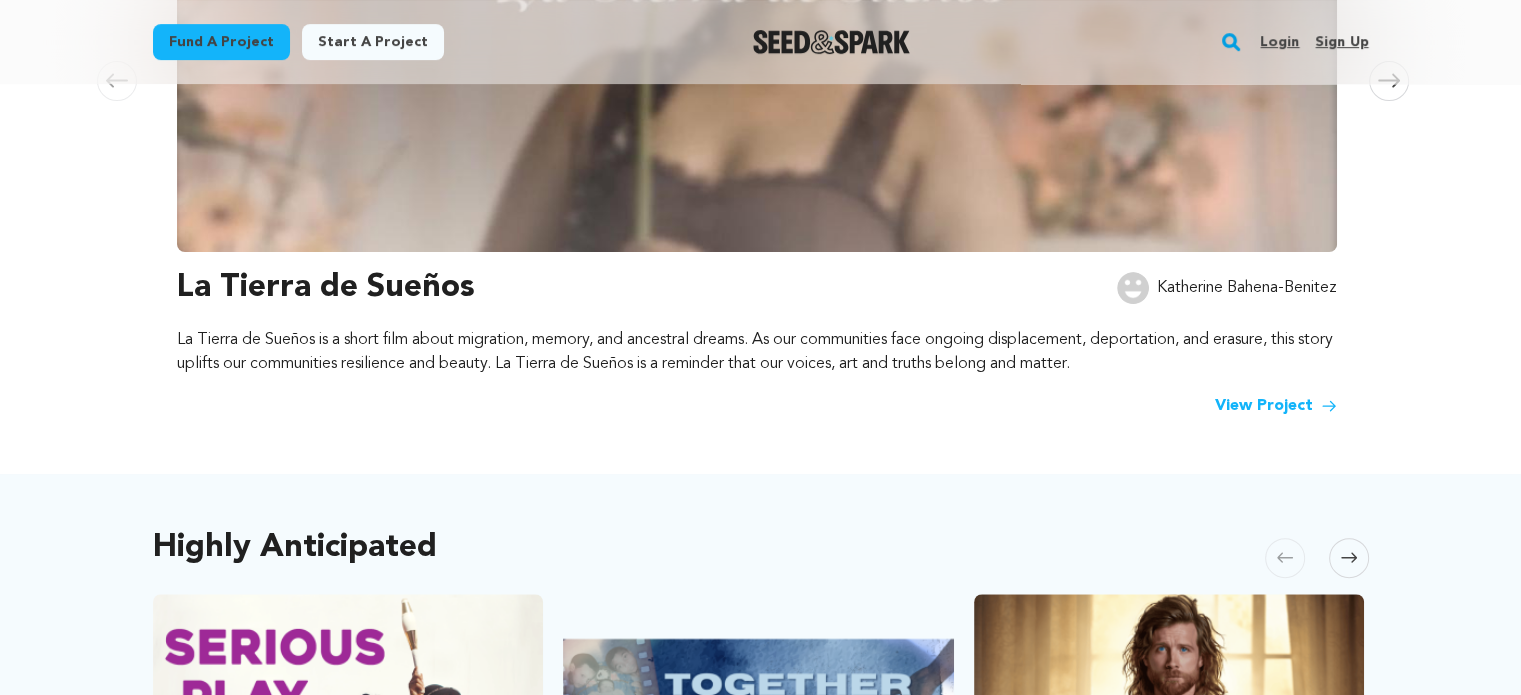 scroll, scrollTop: 800, scrollLeft: 0, axis: vertical 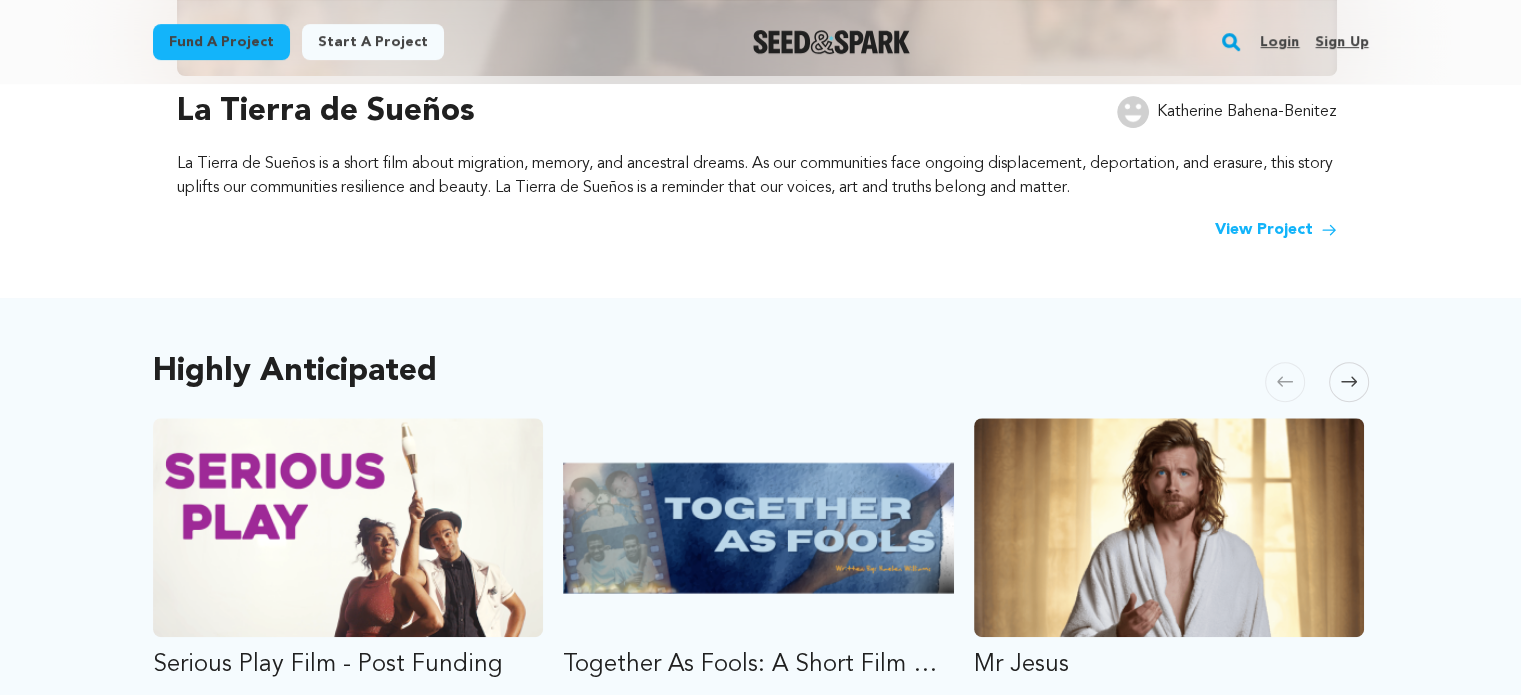 click 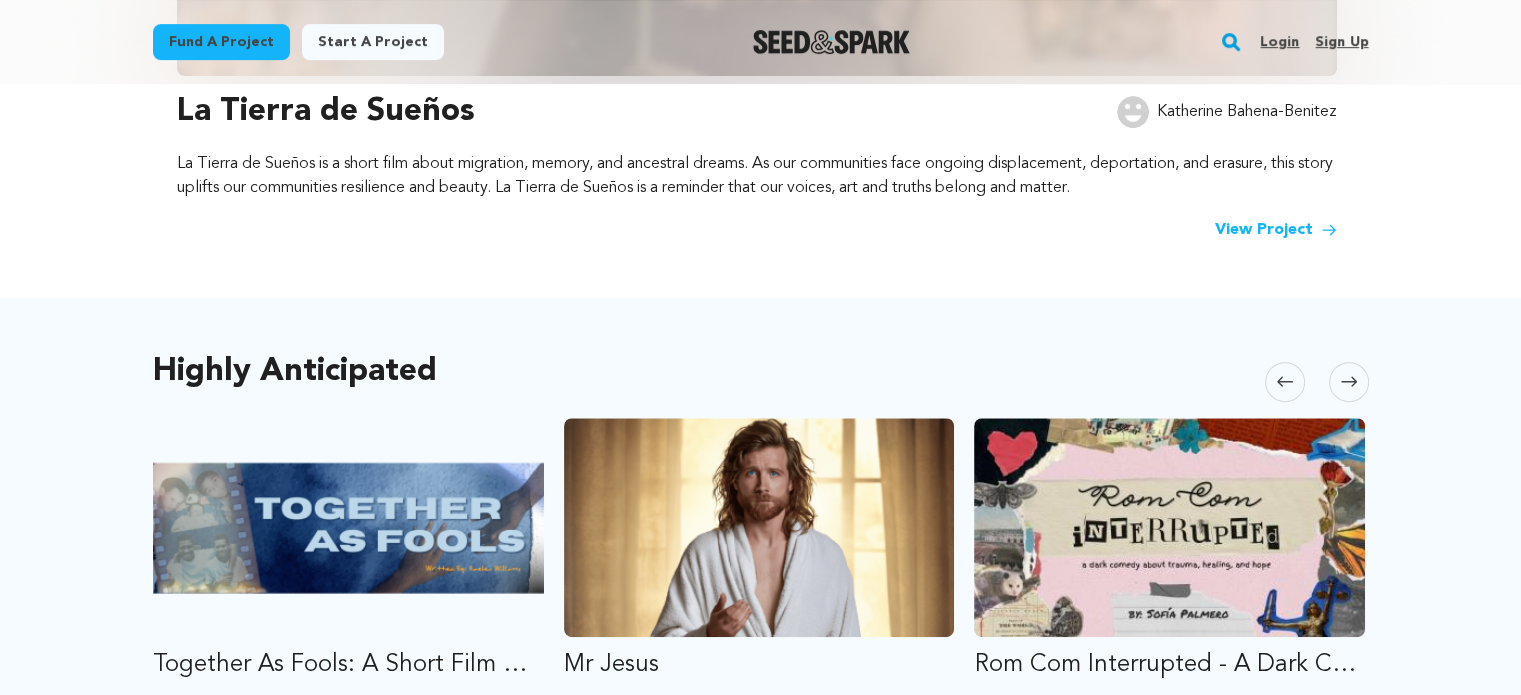 click 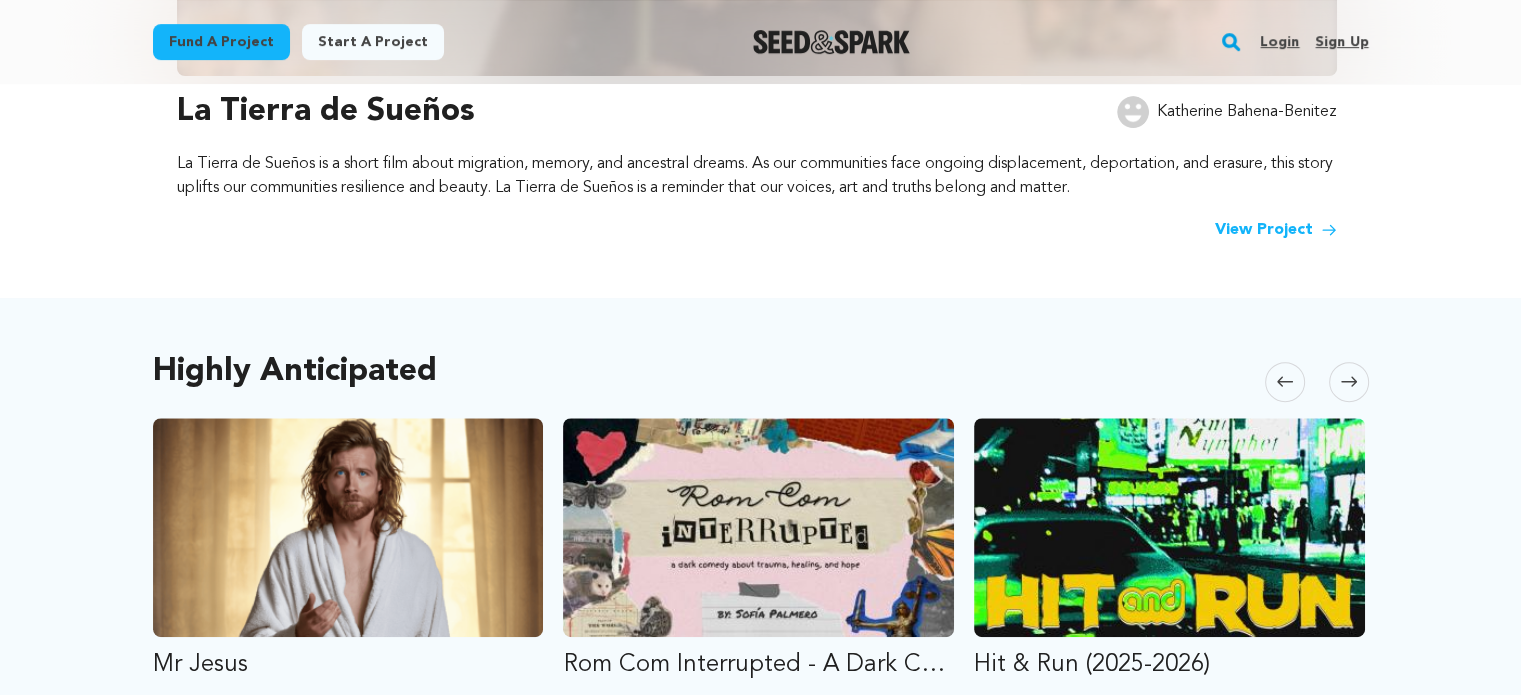 click 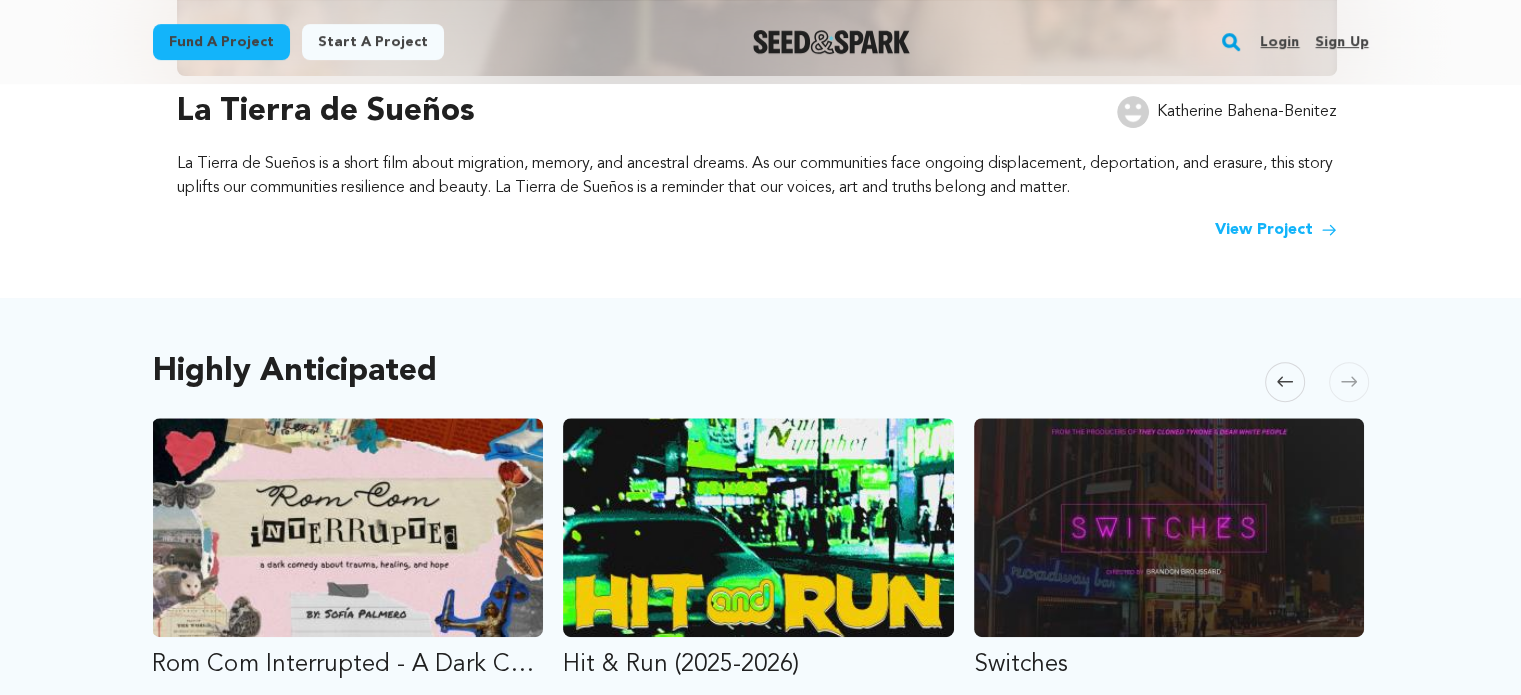 click 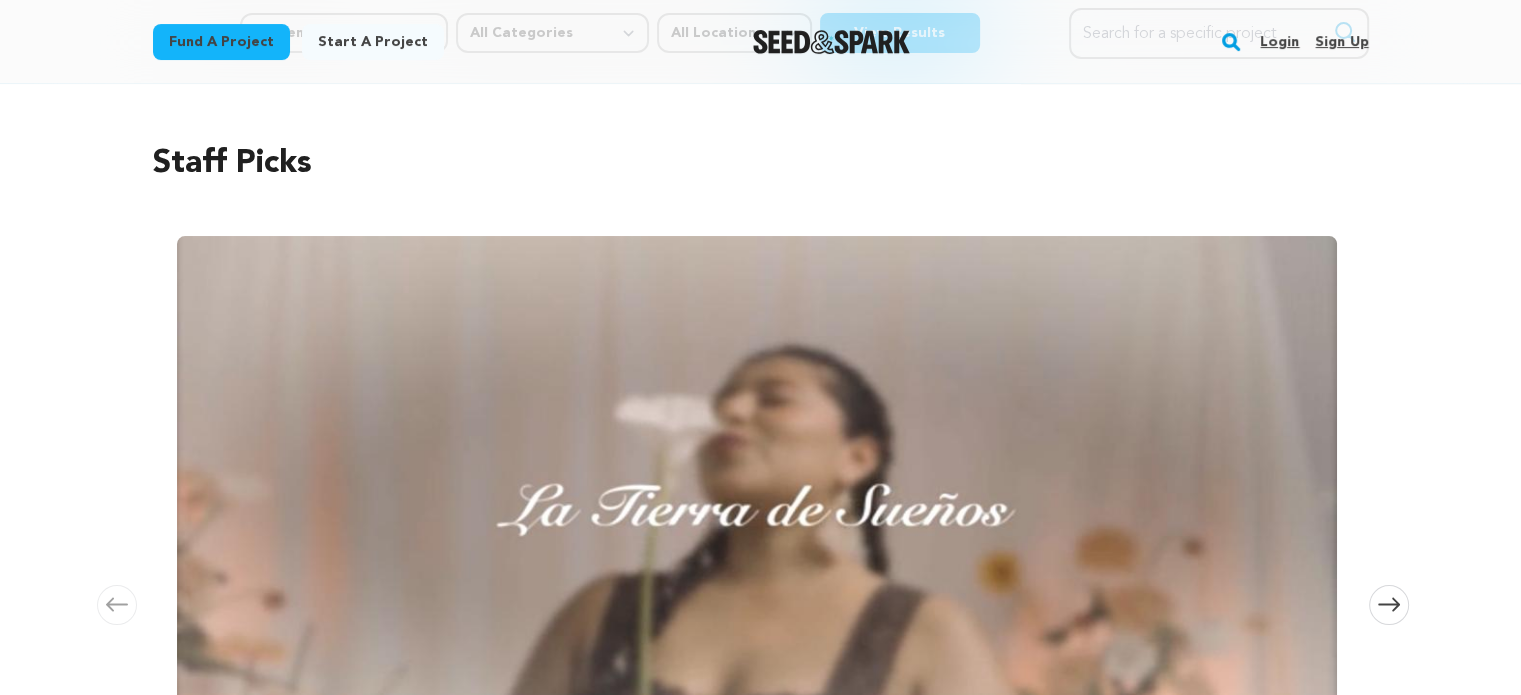 scroll, scrollTop: 0, scrollLeft: 0, axis: both 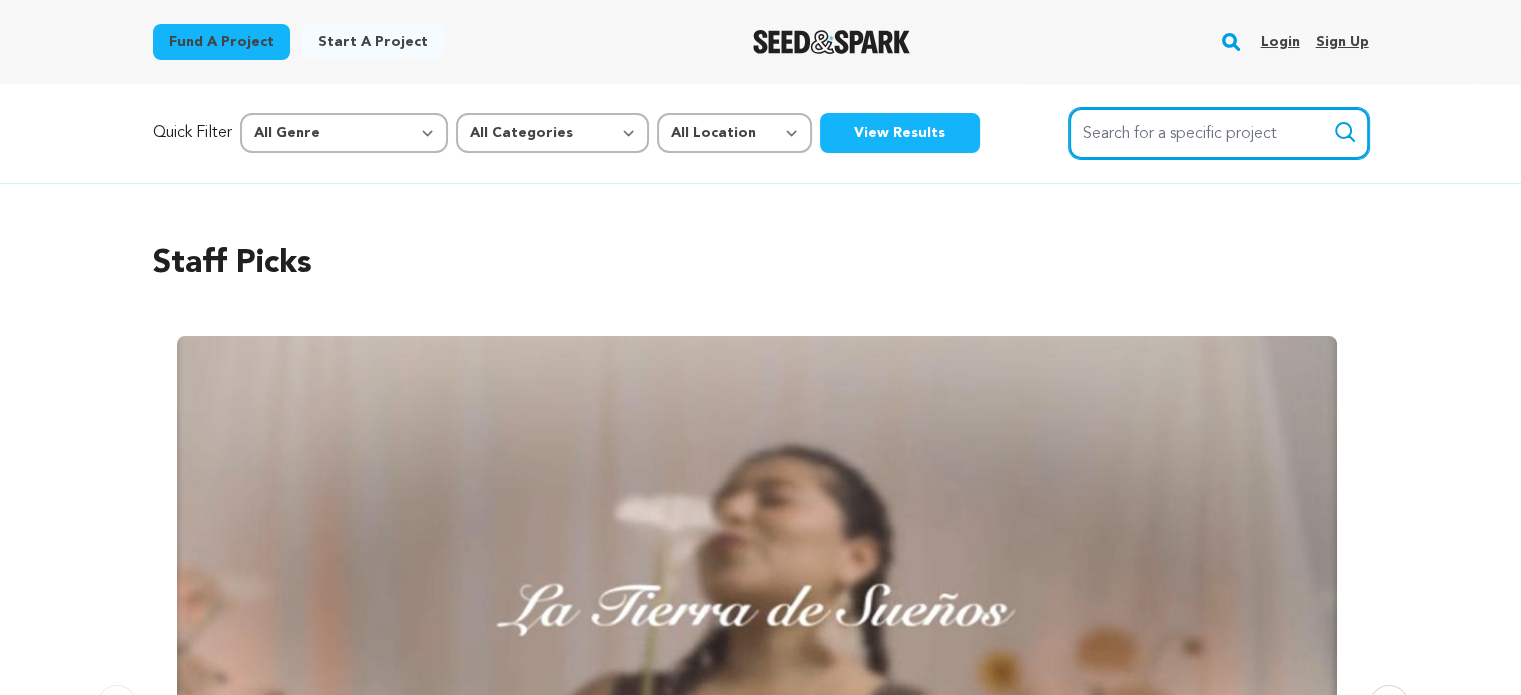 click on "Search for a specific project" at bounding box center (1219, 133) 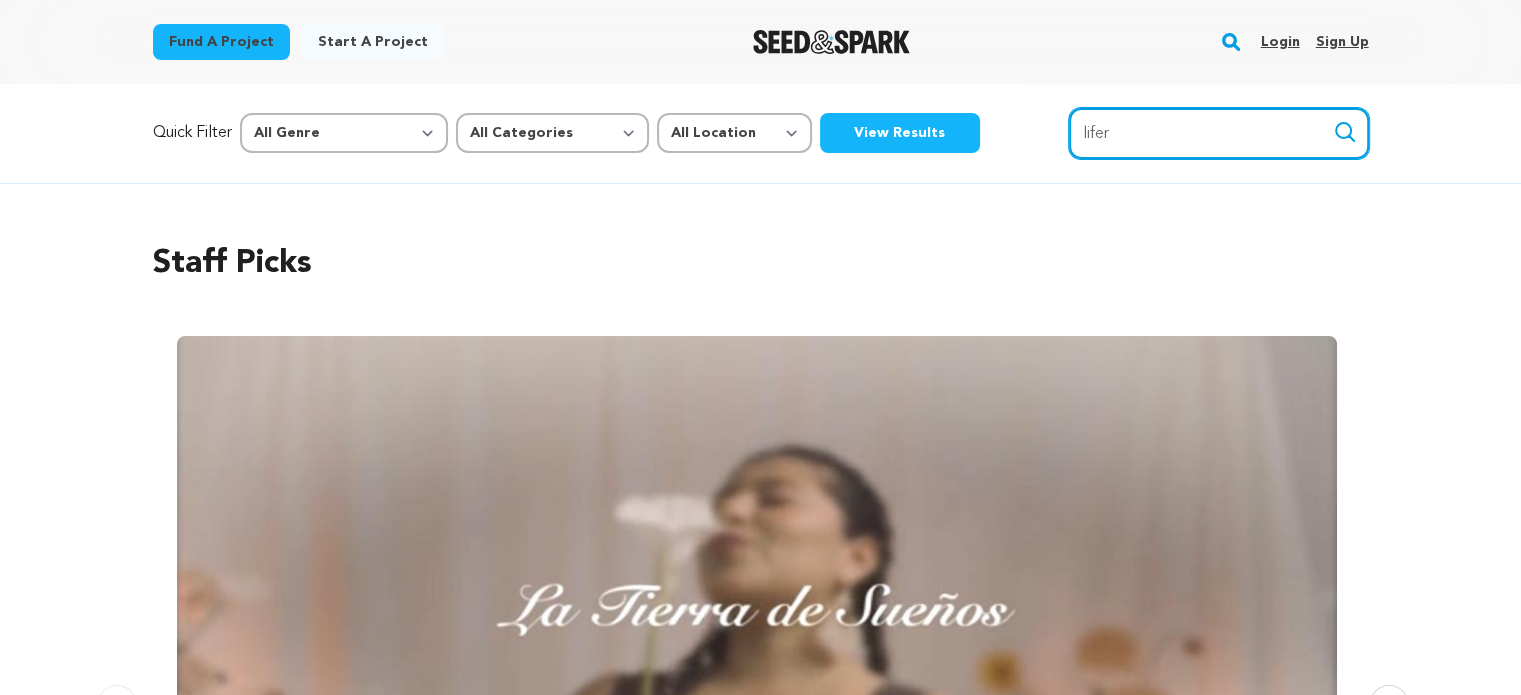 type on "lifer" 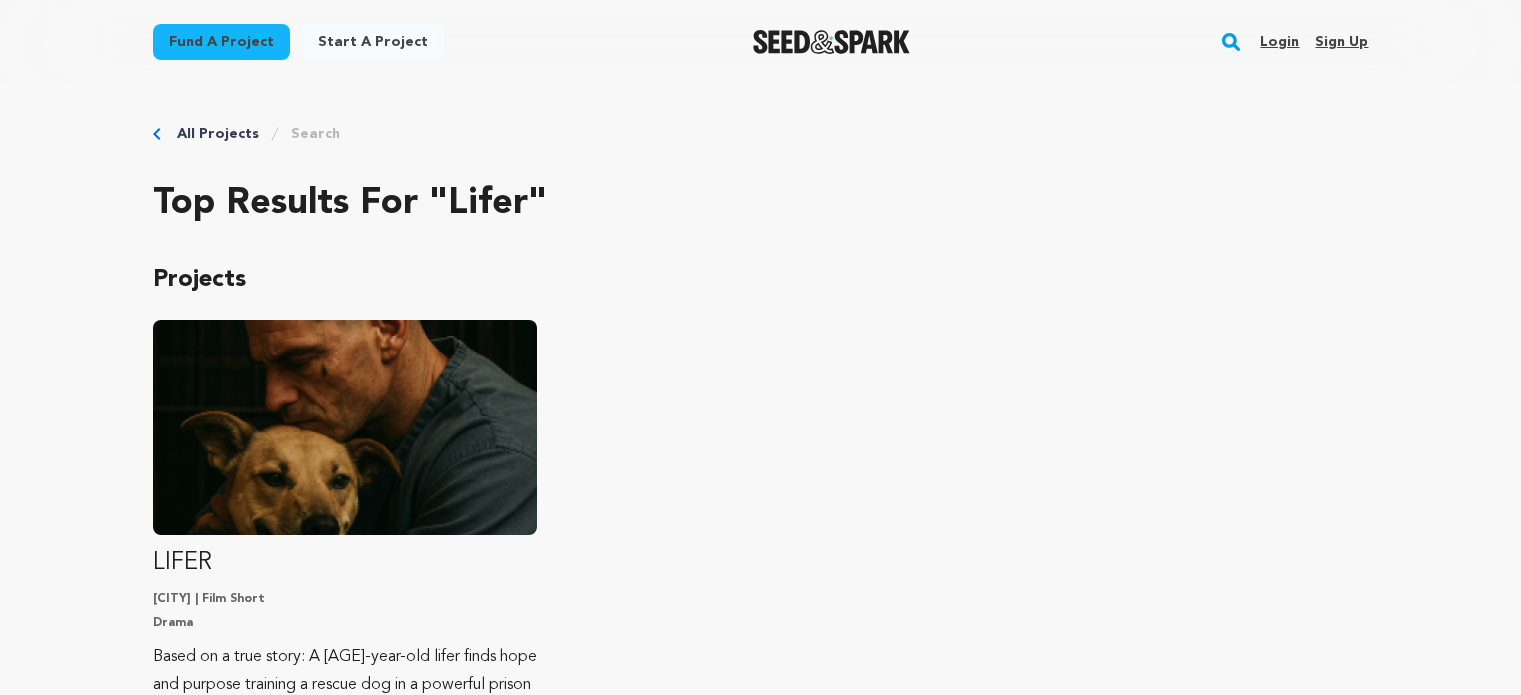 scroll, scrollTop: 0, scrollLeft: 0, axis: both 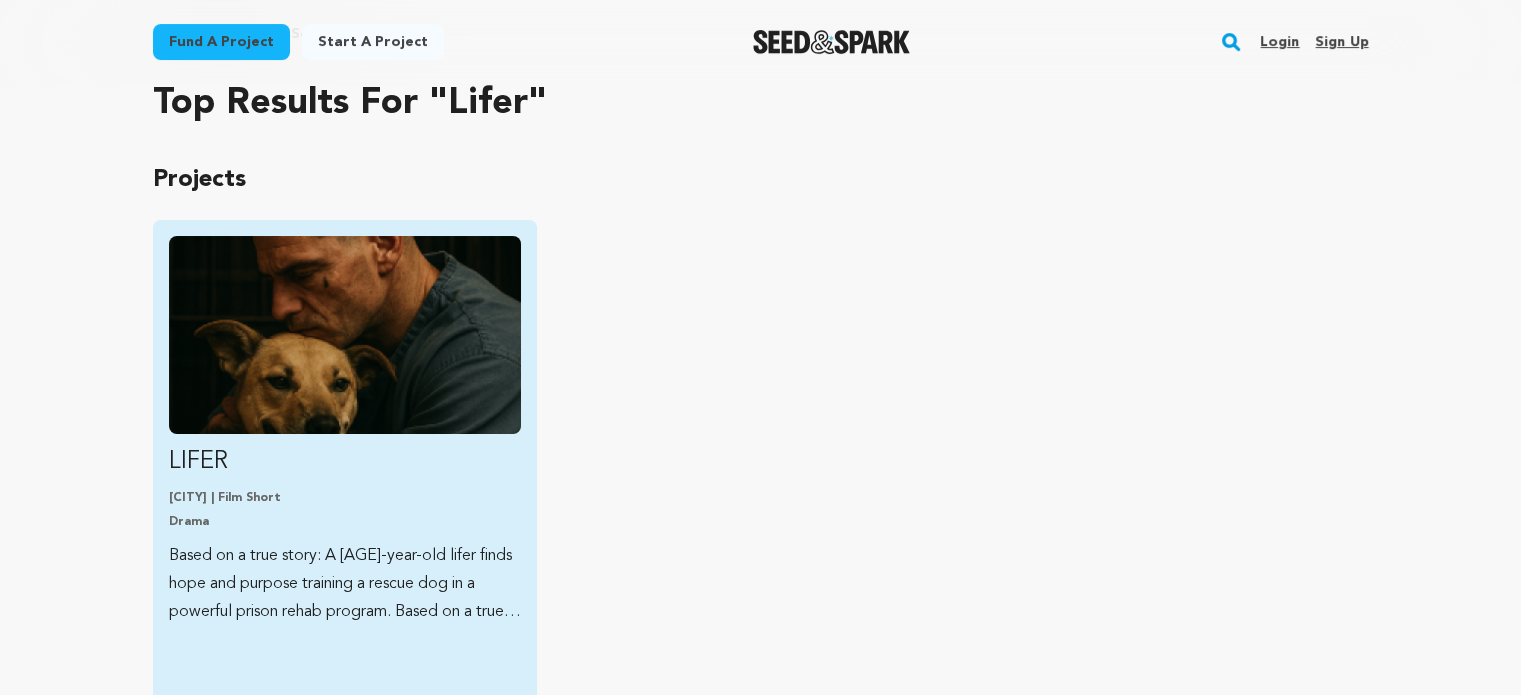 click at bounding box center (345, 335) 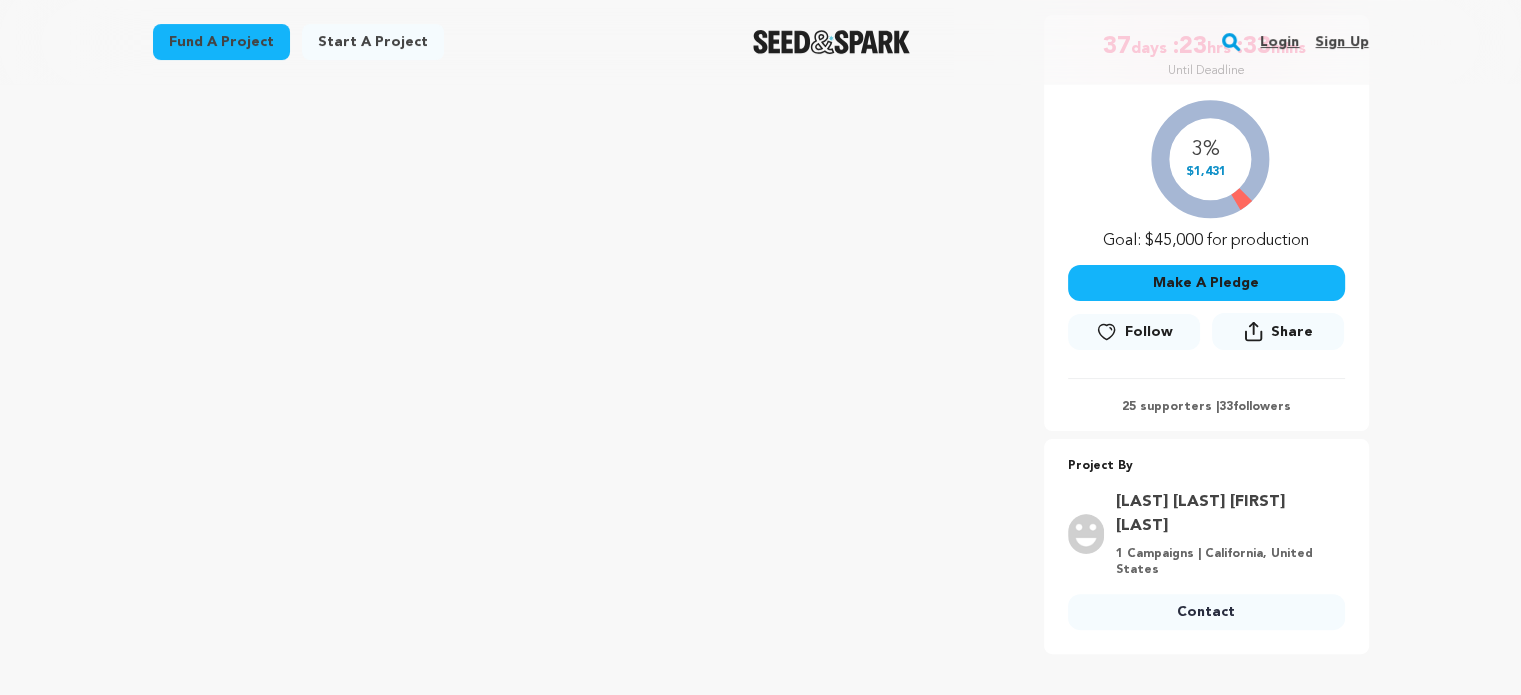 scroll, scrollTop: 400, scrollLeft: 0, axis: vertical 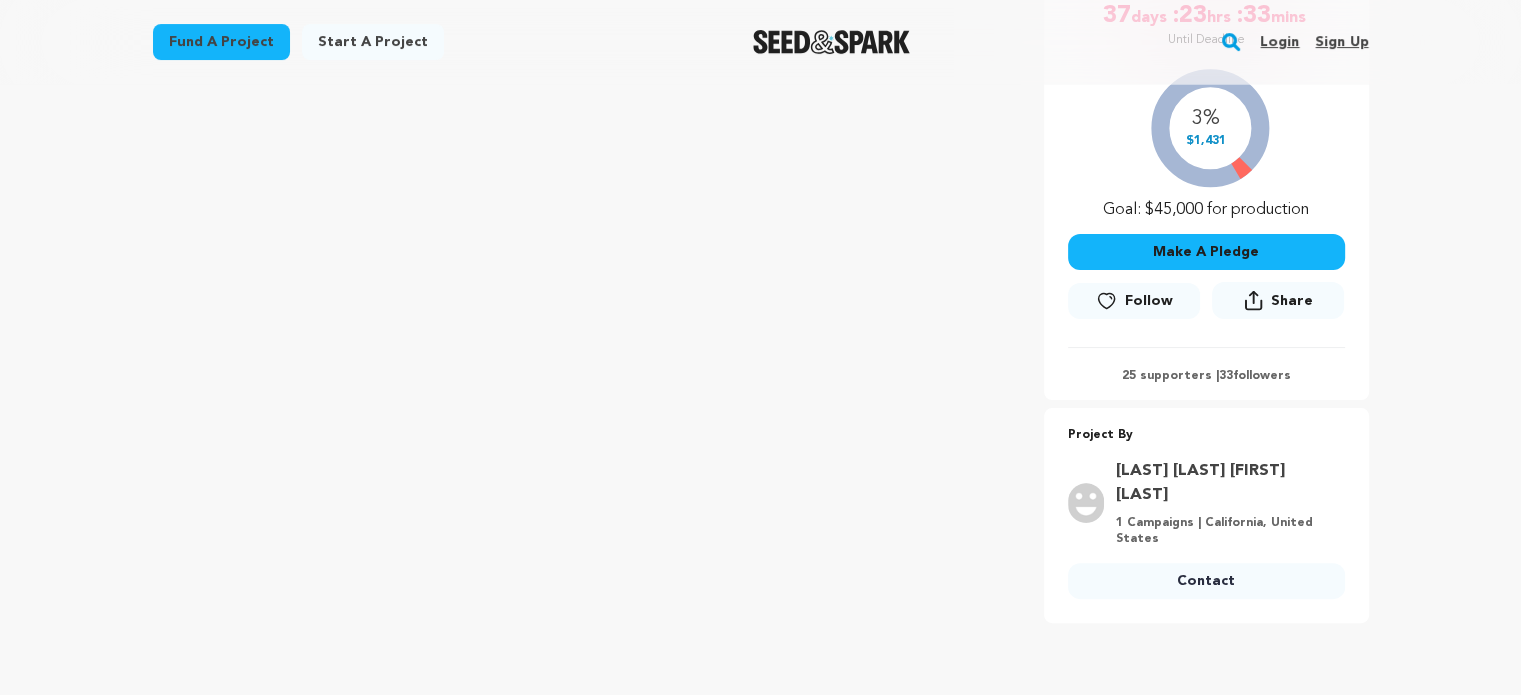 click on "25
supporters |  33
followers" at bounding box center [1206, 376] 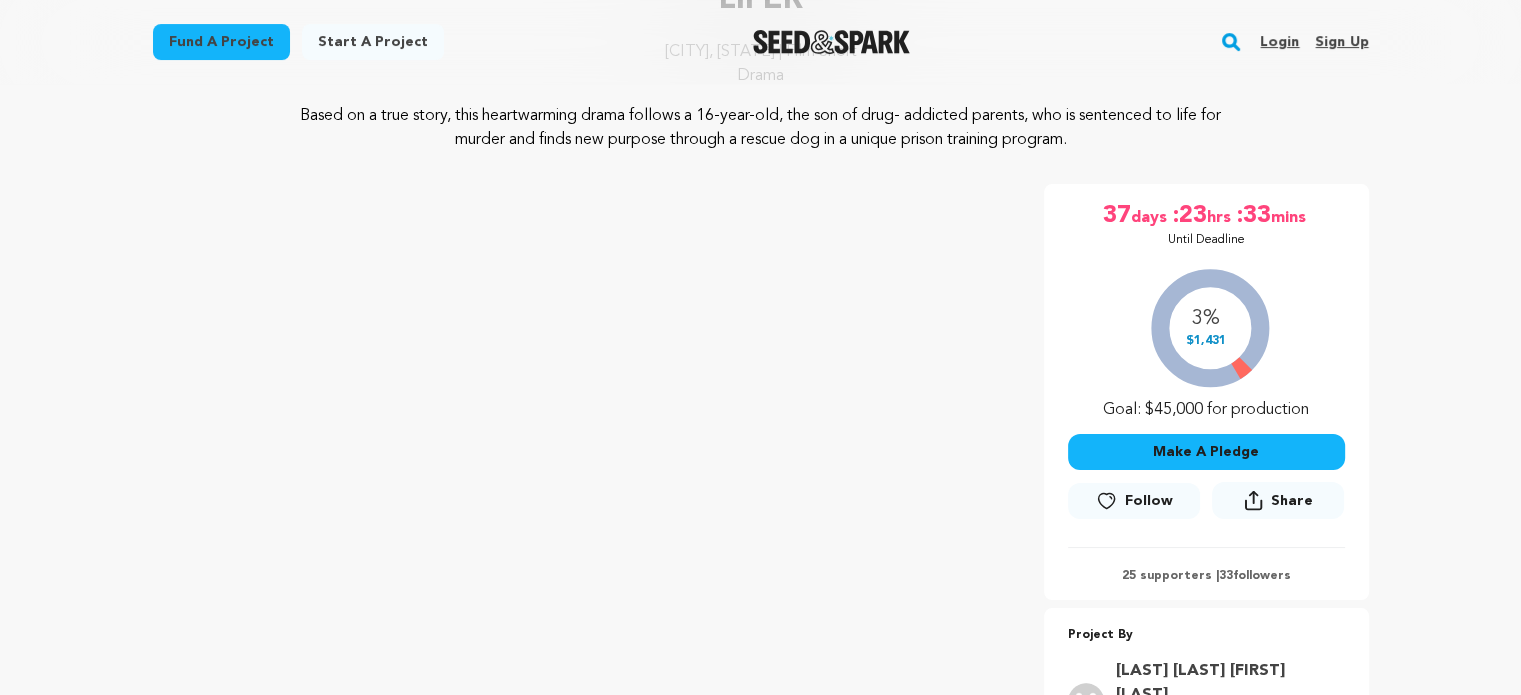 scroll, scrollTop: 198, scrollLeft: 0, axis: vertical 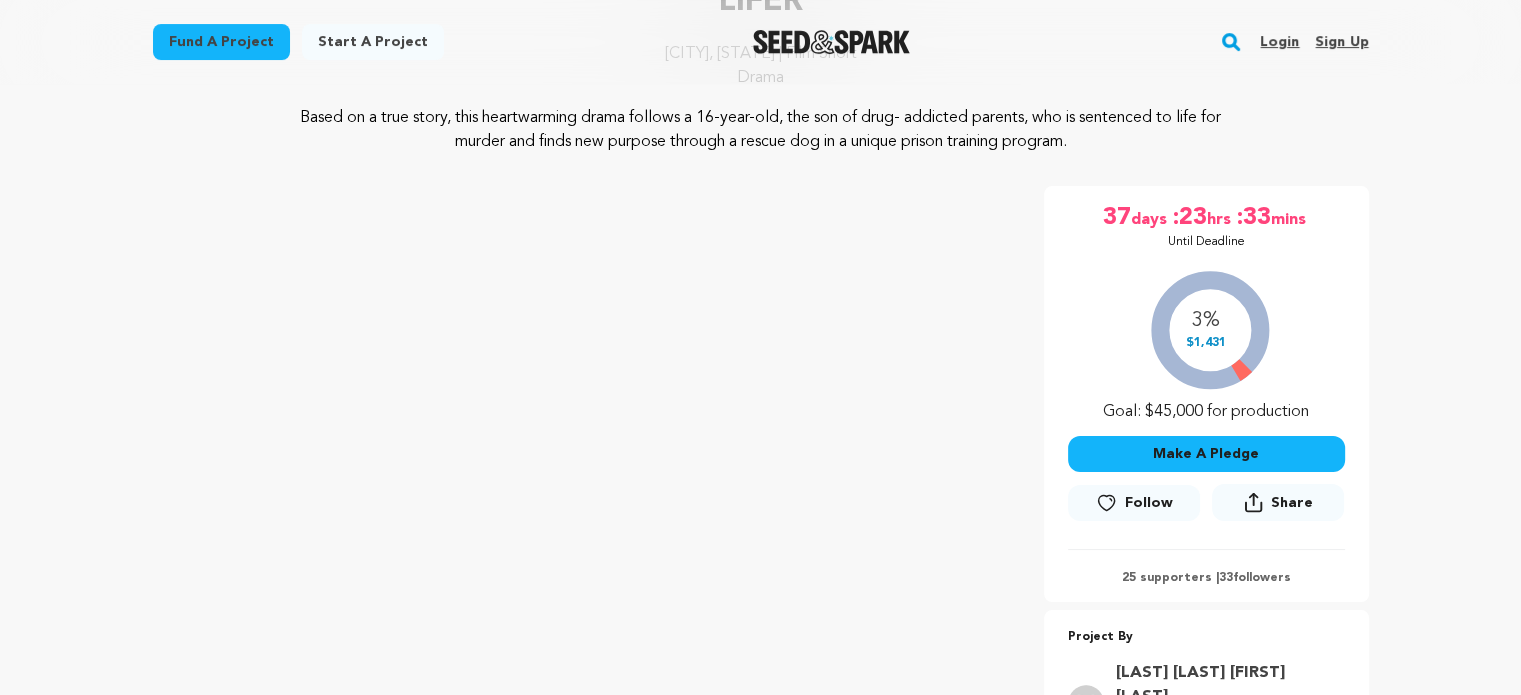 click on "Follow" at bounding box center (1149, 503) 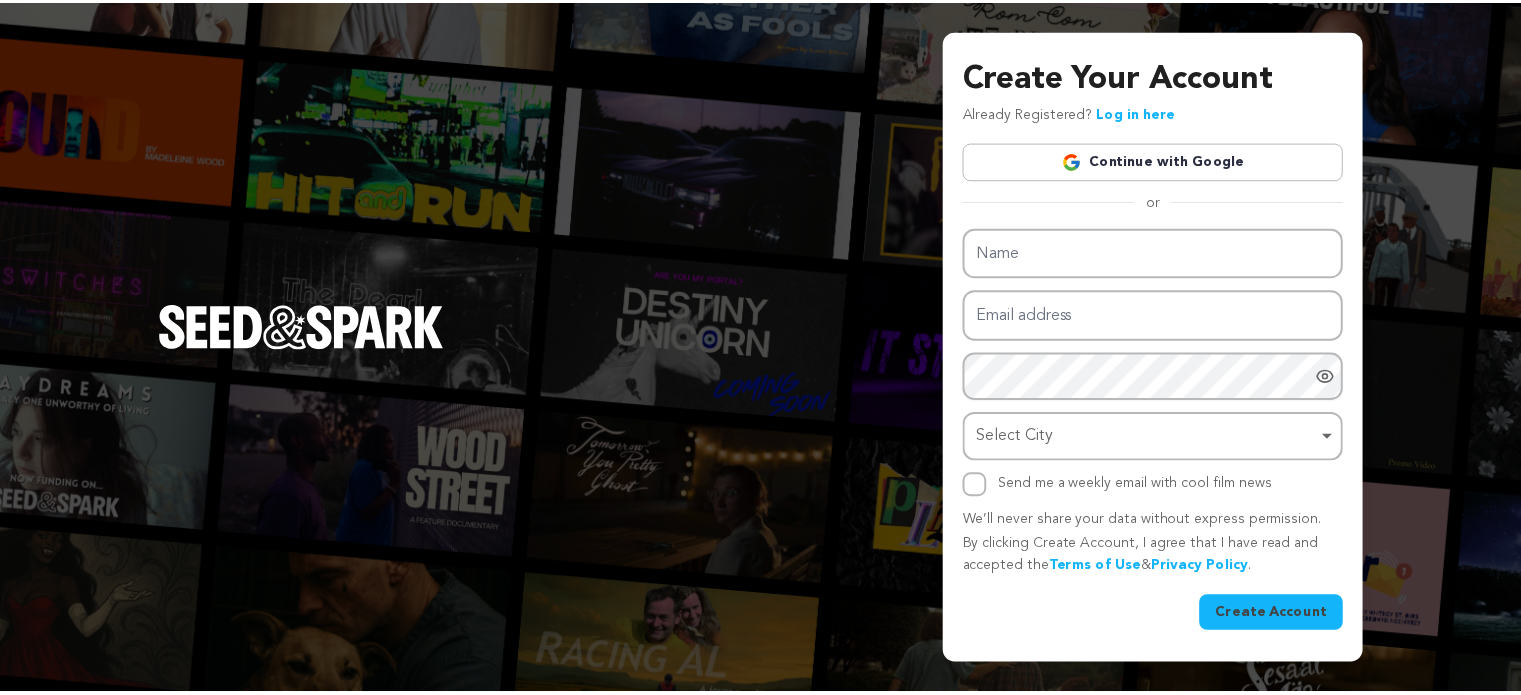 scroll, scrollTop: 0, scrollLeft: 0, axis: both 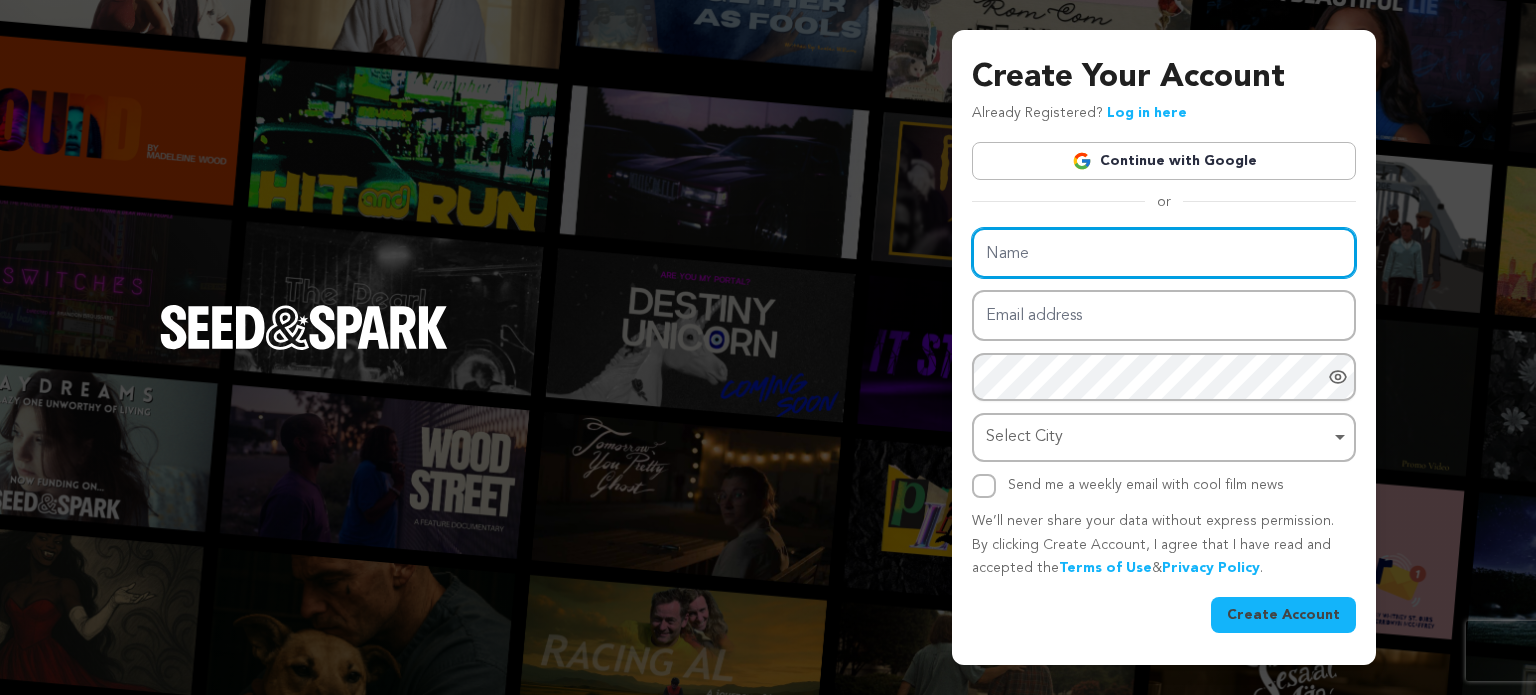 click on "Name" at bounding box center [1164, 253] 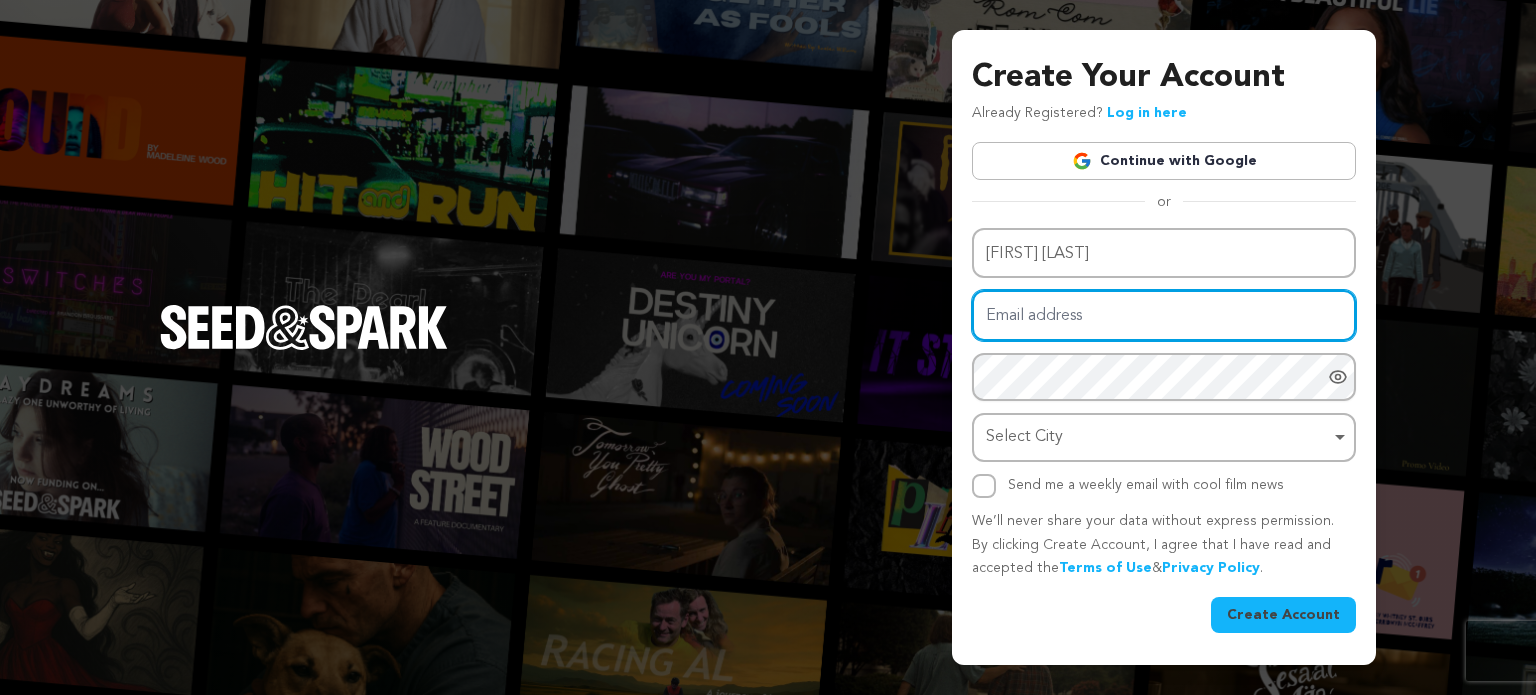 click on "Email address" at bounding box center (1164, 315) 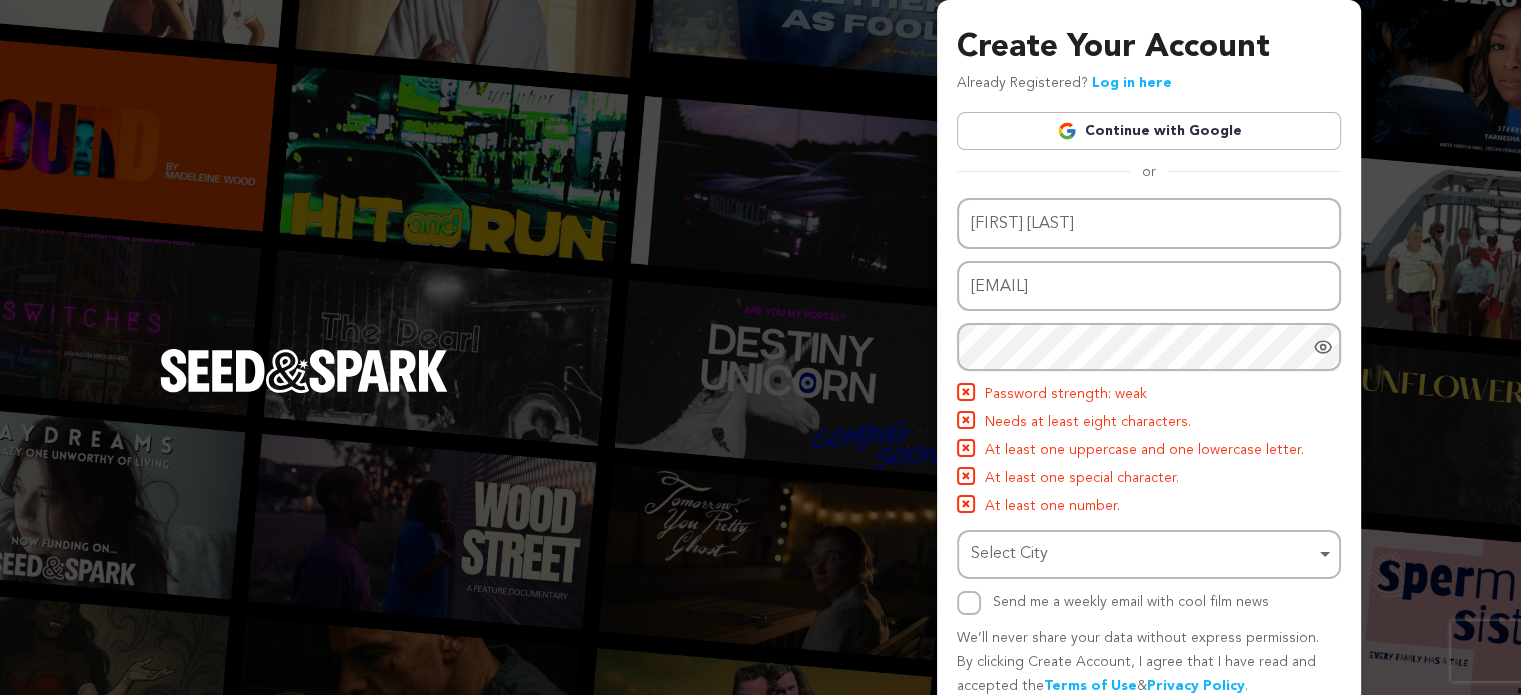 click 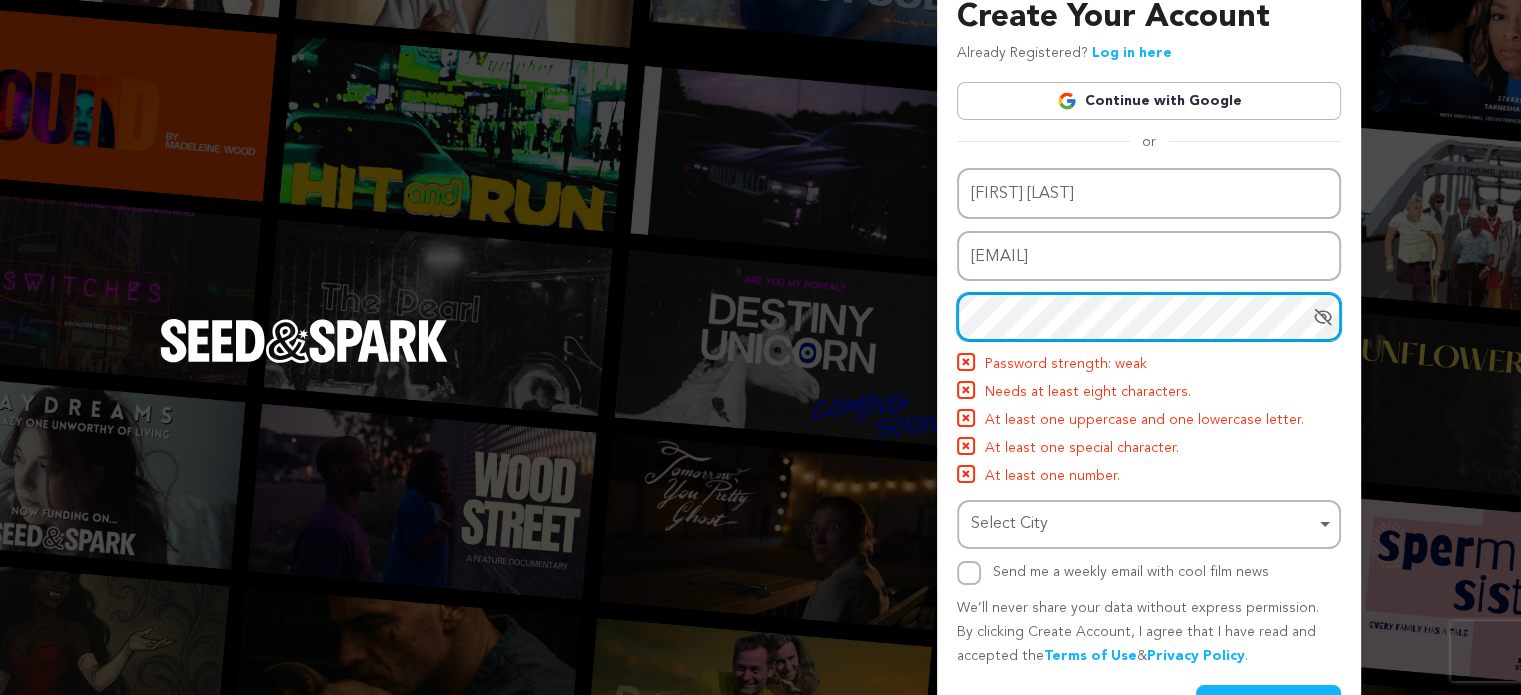 scroll, scrollTop: 0, scrollLeft: 0, axis: both 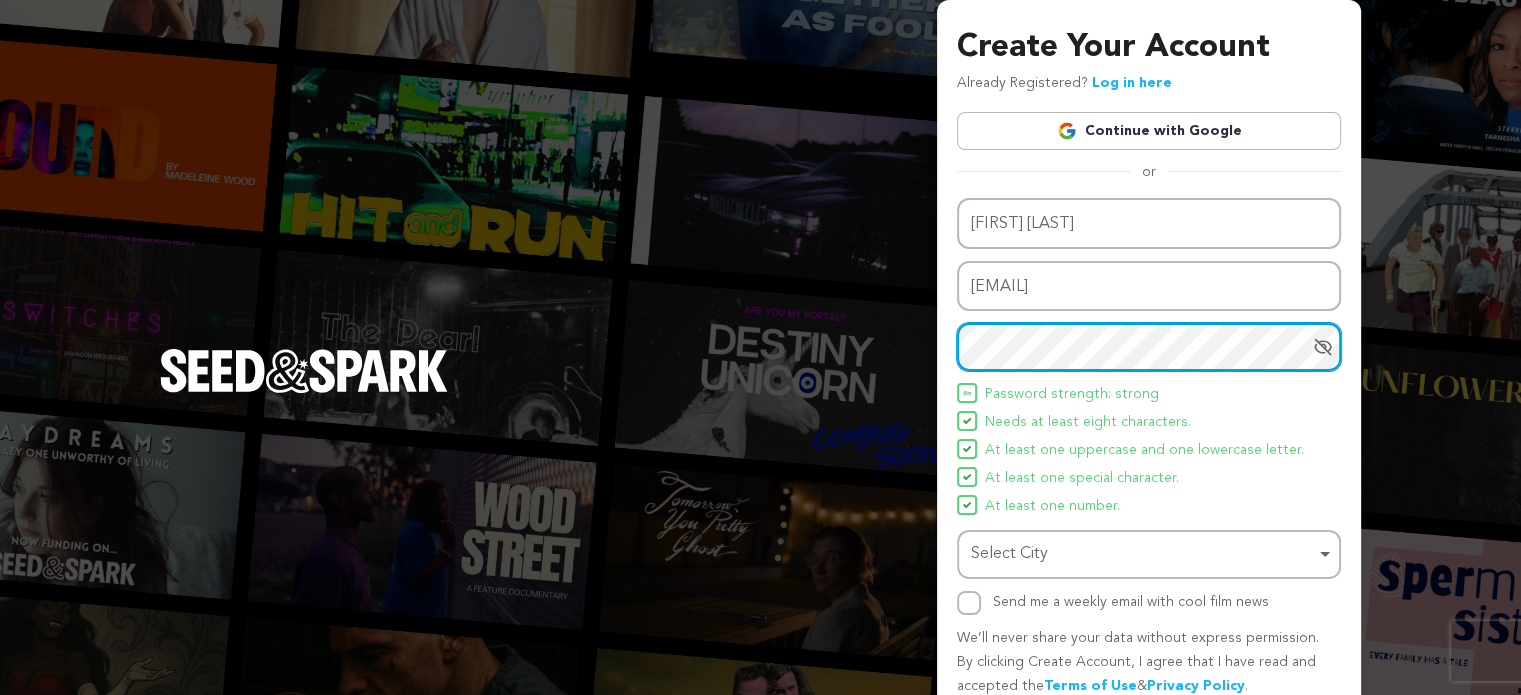 click on "Select City Remove item" at bounding box center [1143, 554] 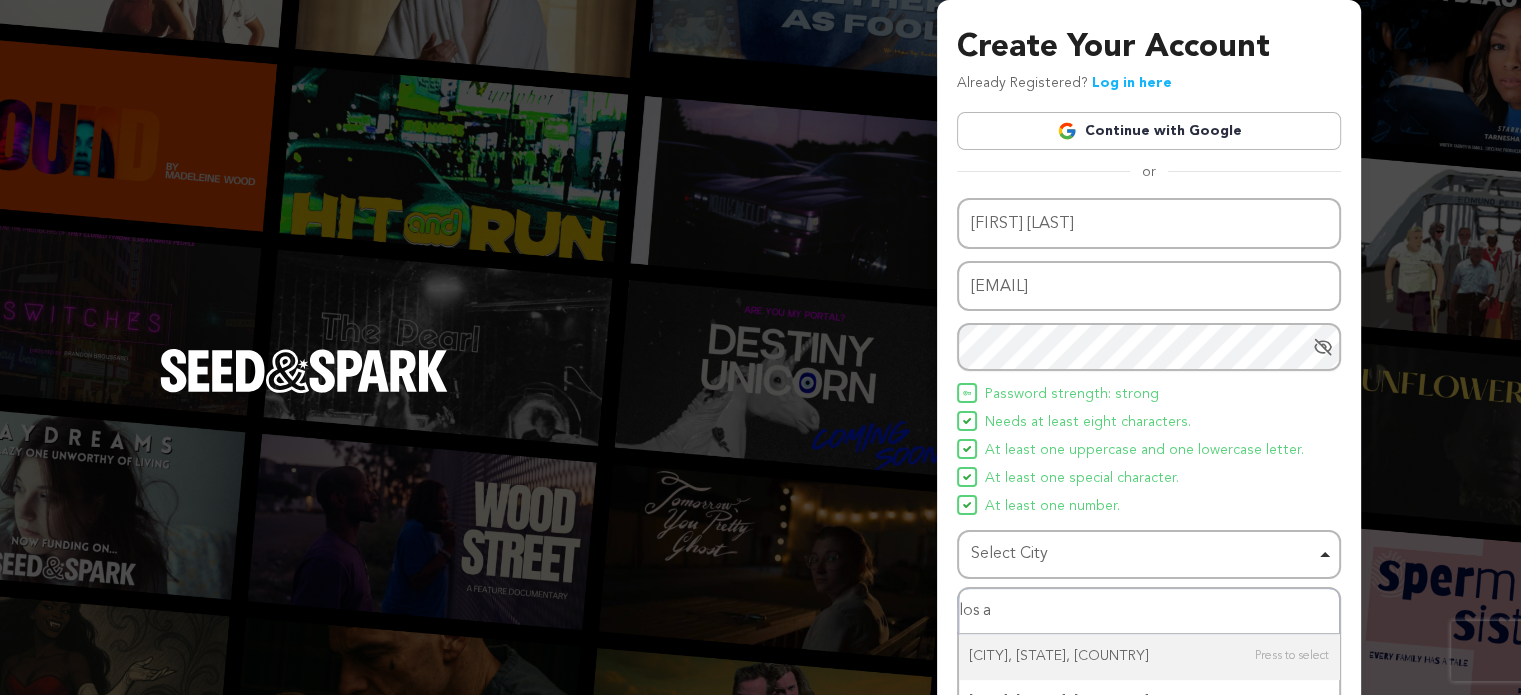 type on "los an" 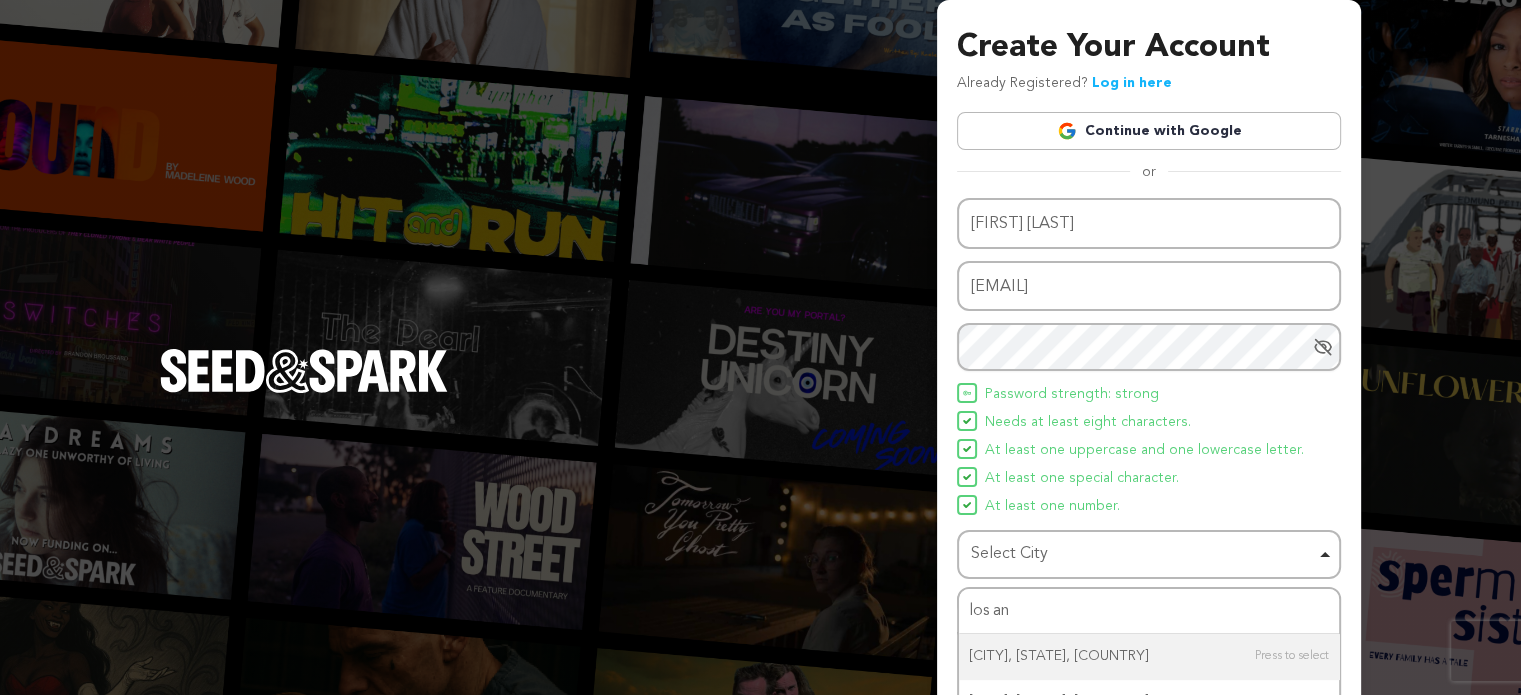 type 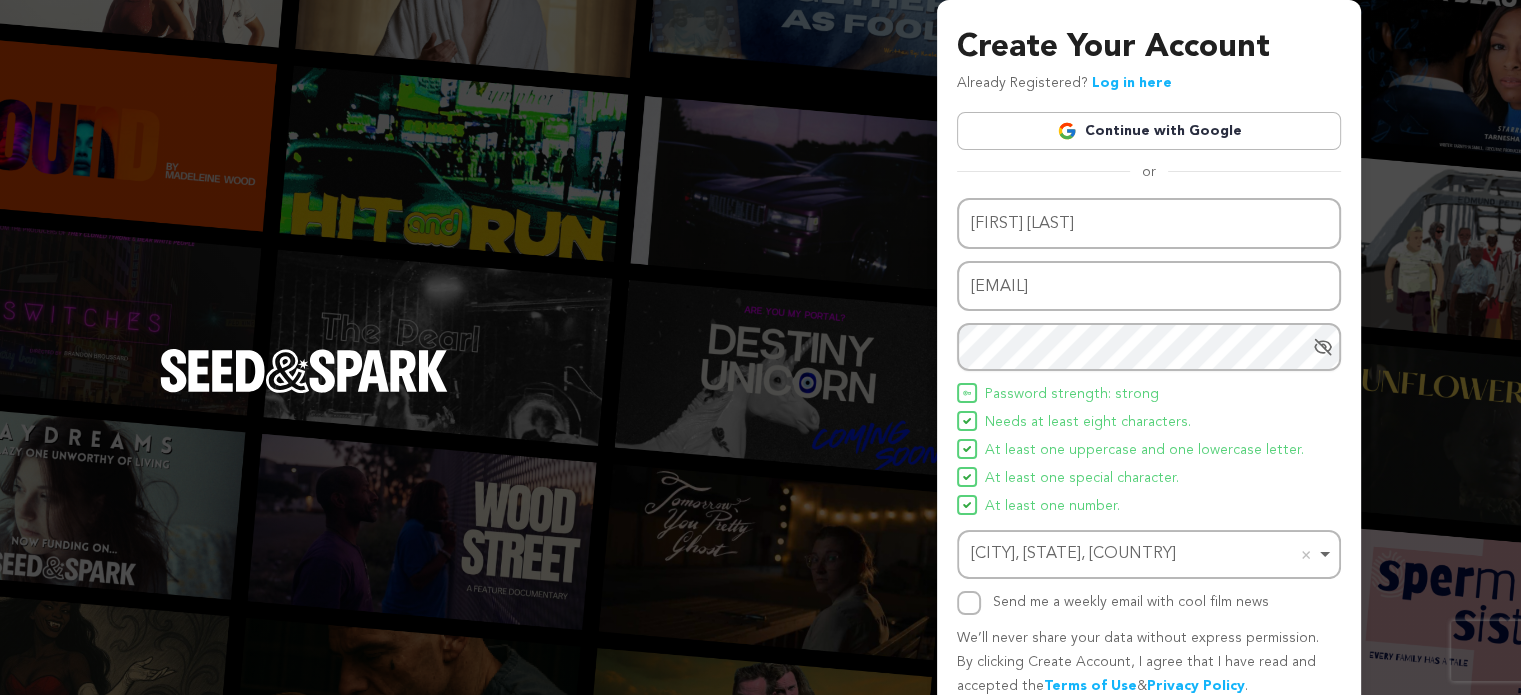 scroll, scrollTop: 86, scrollLeft: 0, axis: vertical 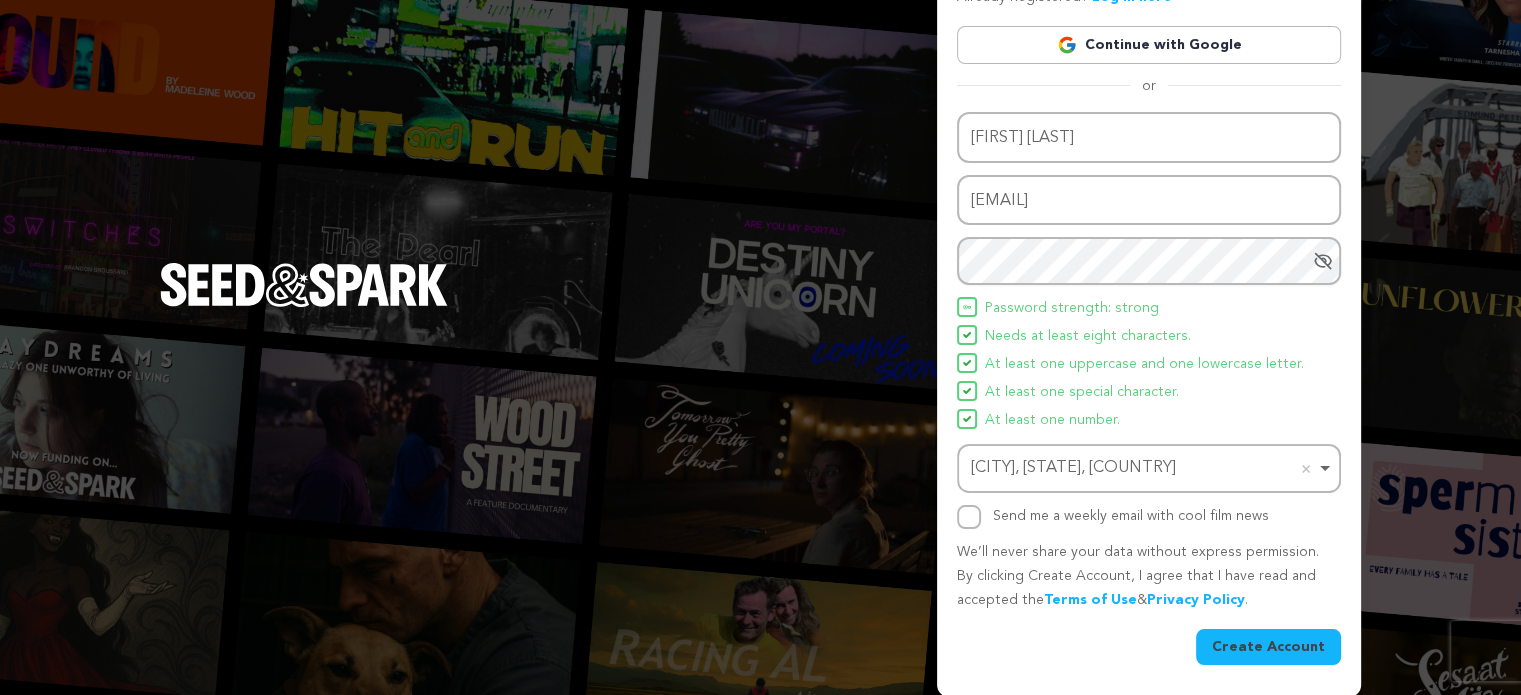 click on "Create Account" at bounding box center (1268, 647) 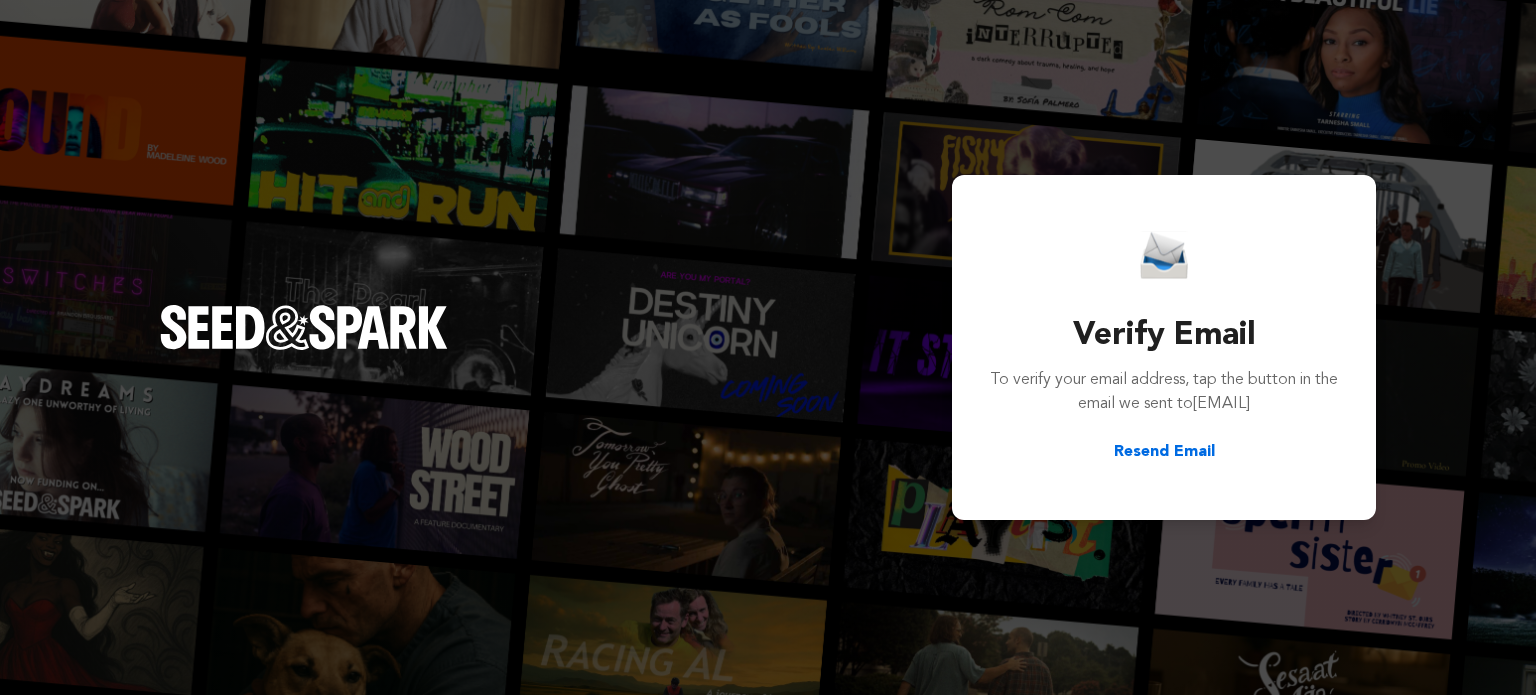 scroll, scrollTop: 0, scrollLeft: 0, axis: both 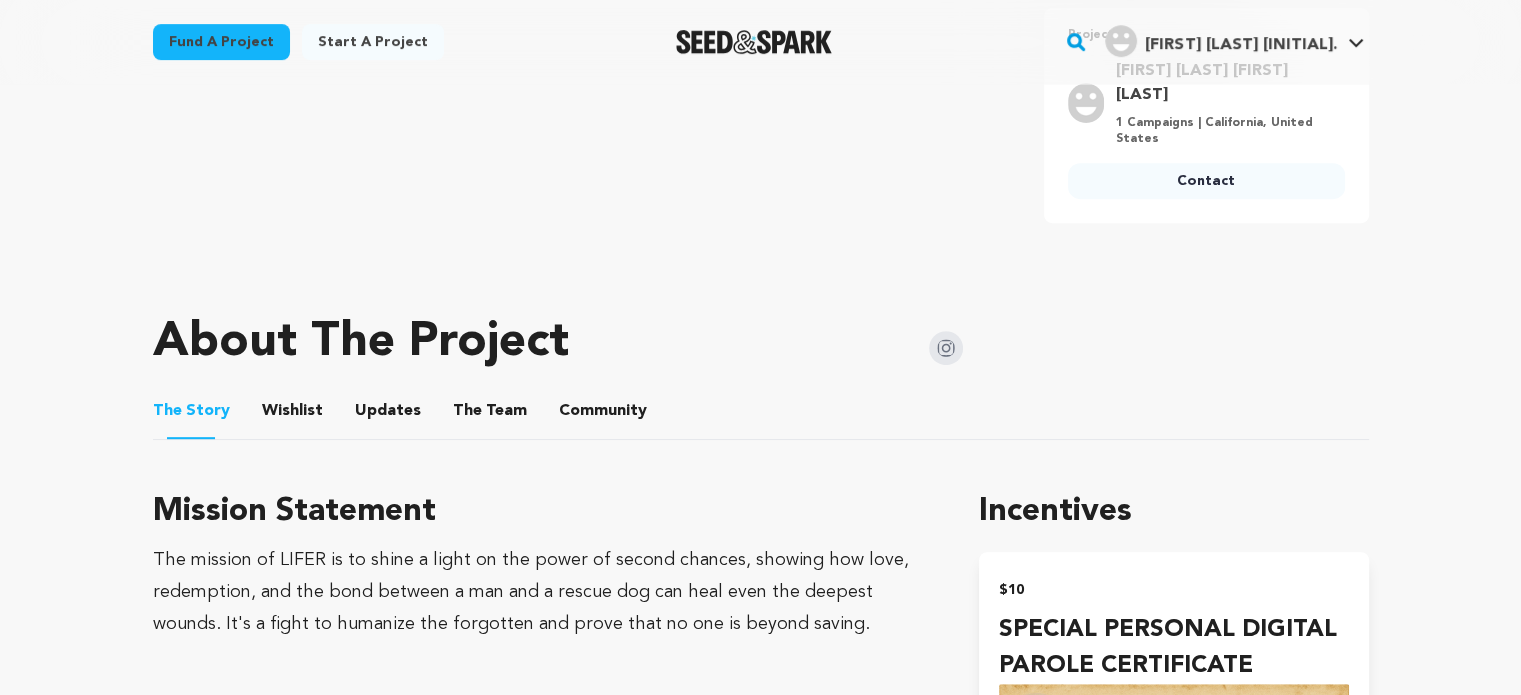 drag, startPoint x: 273, startPoint y: 380, endPoint x: 317, endPoint y: 387, distance: 44.553337 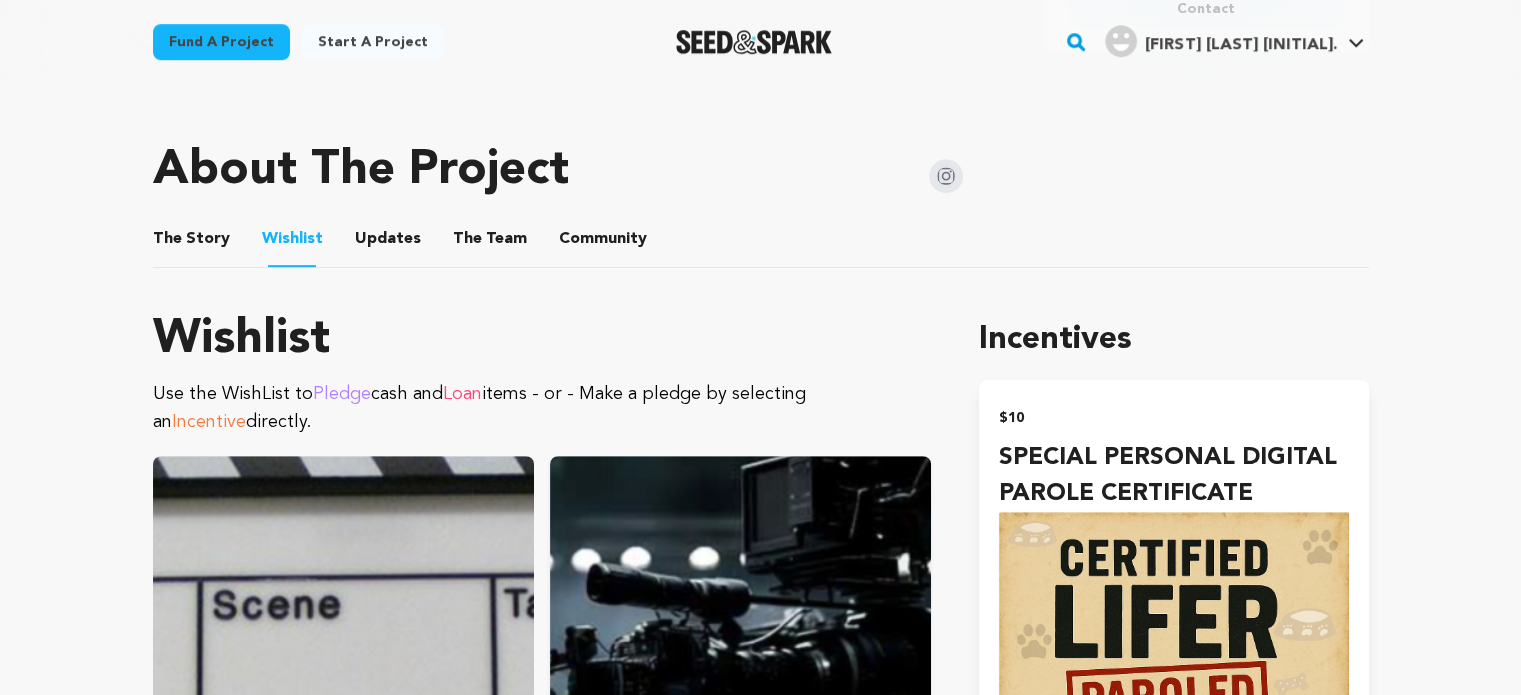scroll, scrollTop: 1000, scrollLeft: 0, axis: vertical 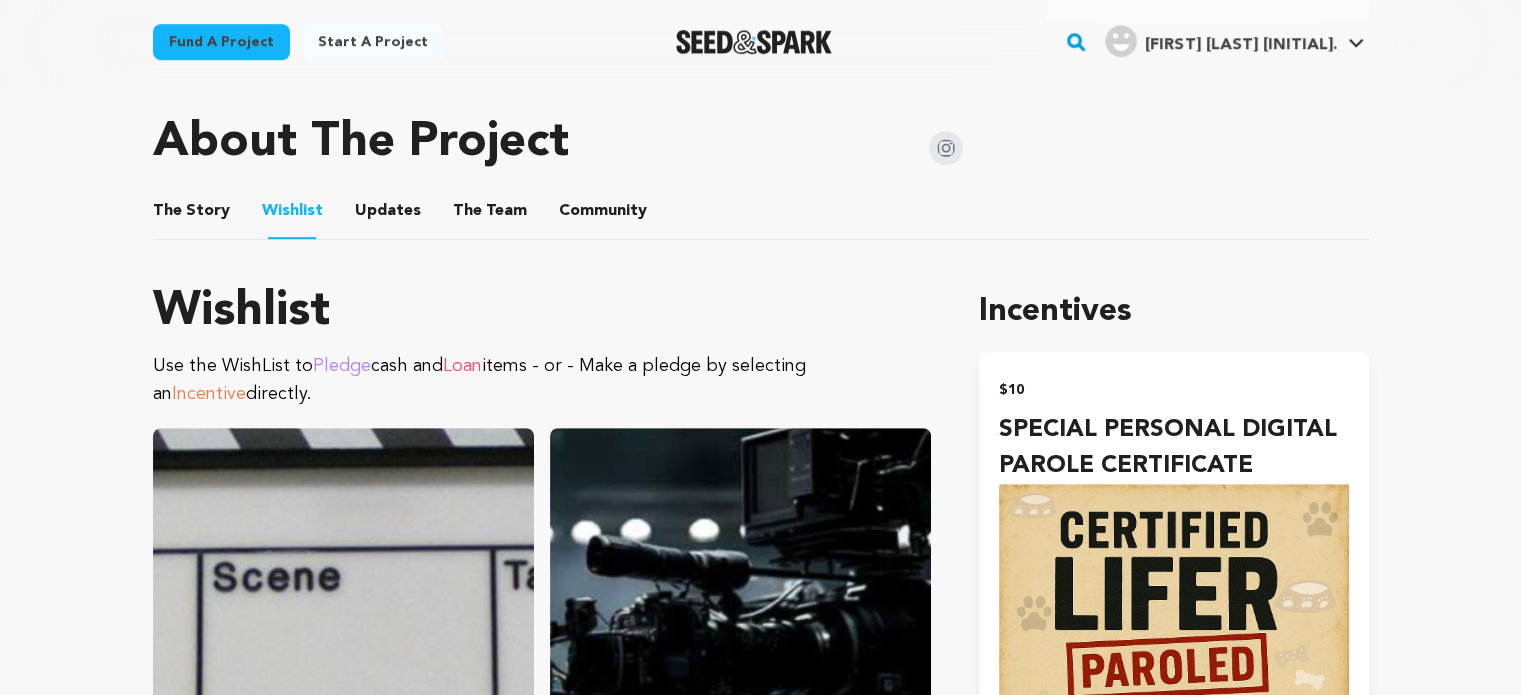 click on "Updates" at bounding box center (388, 215) 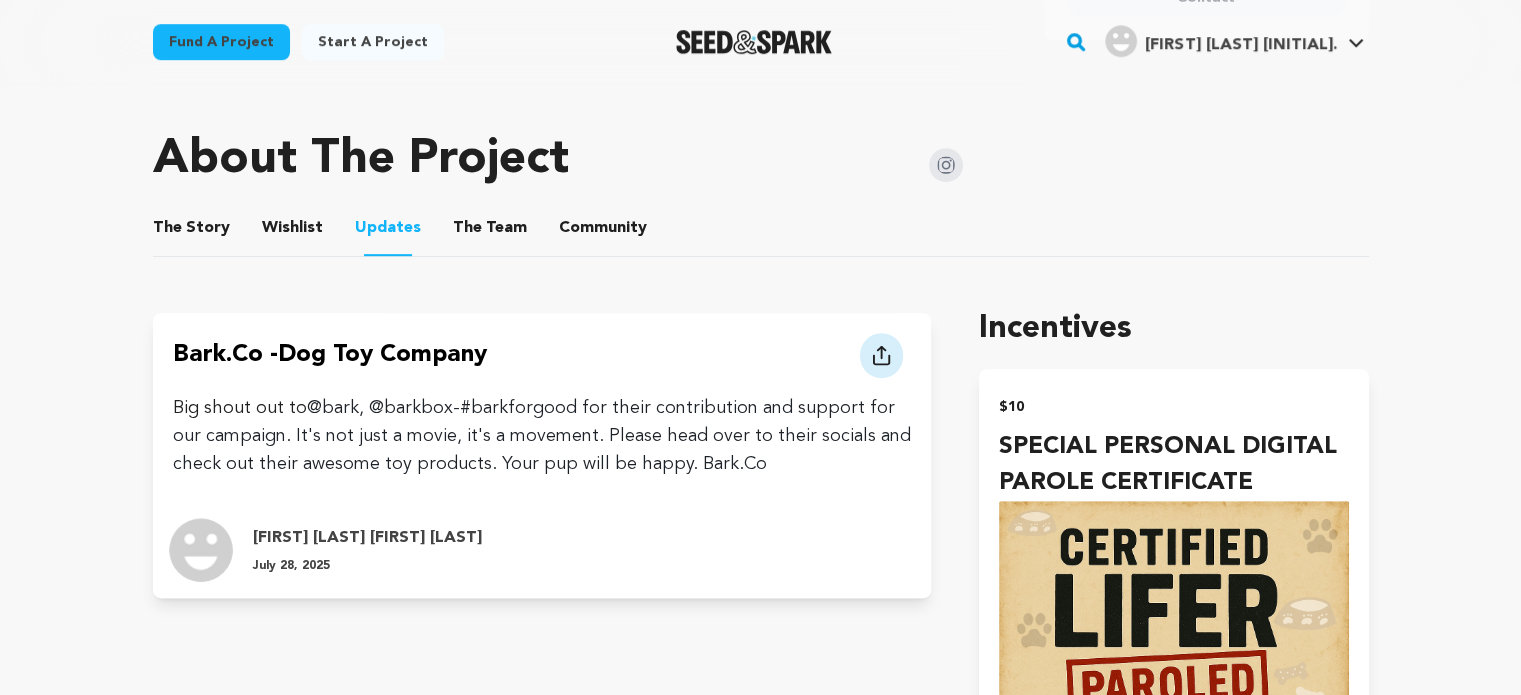 scroll, scrollTop: 1000, scrollLeft: 0, axis: vertical 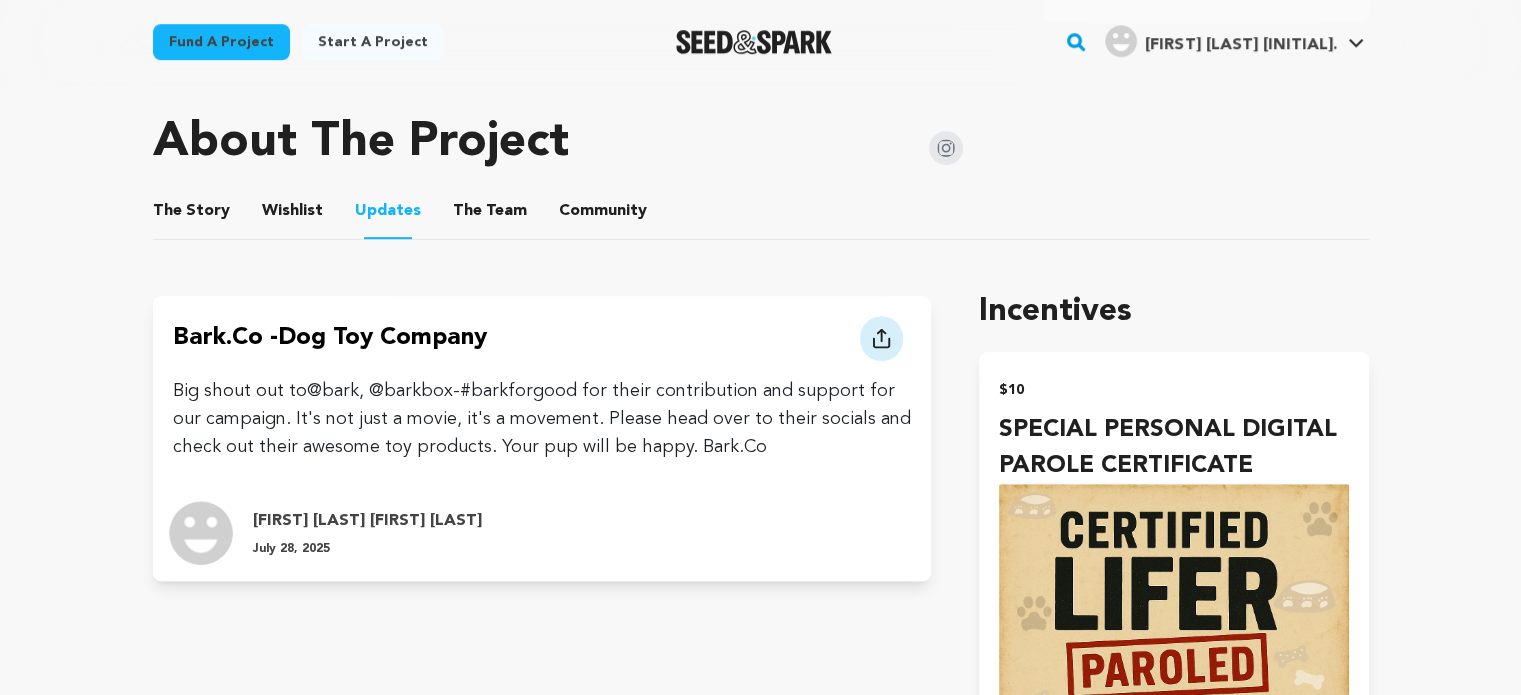click on "Community" at bounding box center [603, 215] 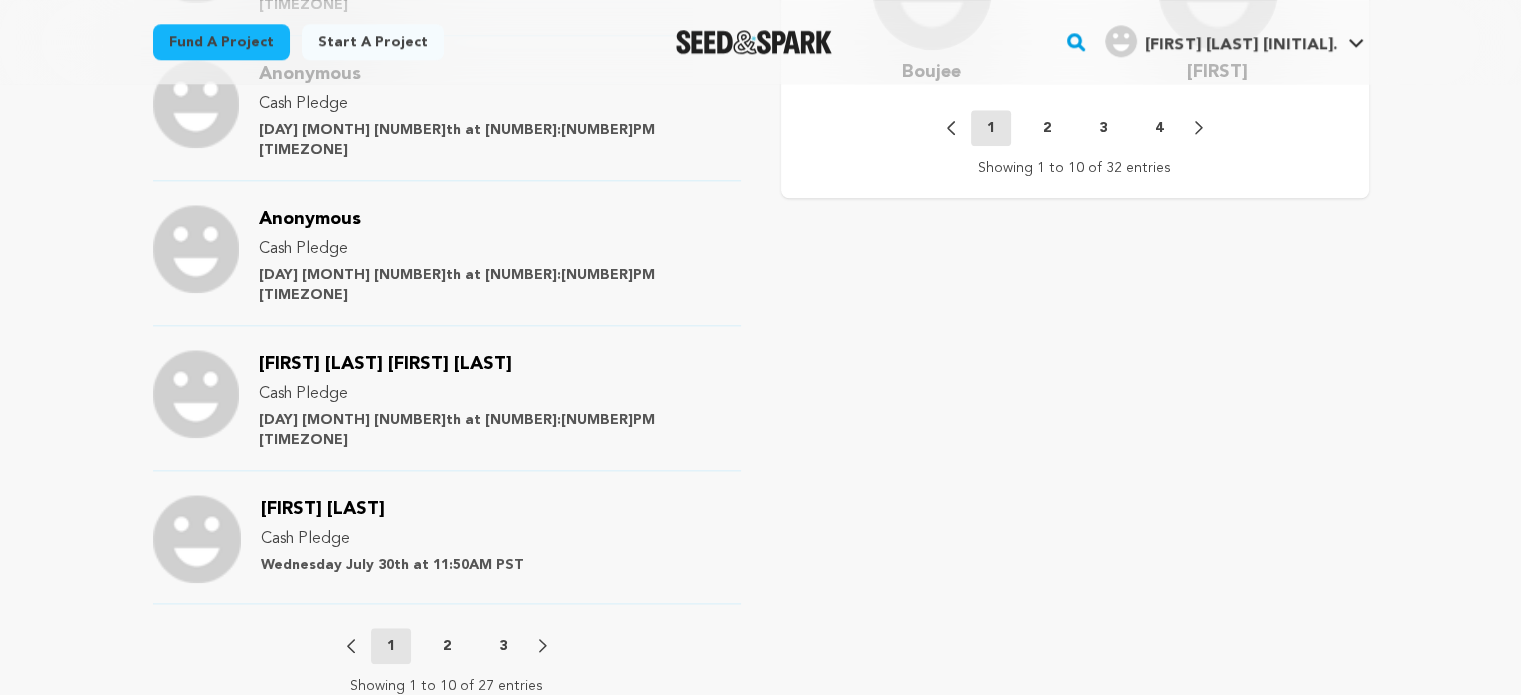 scroll, scrollTop: 2200, scrollLeft: 0, axis: vertical 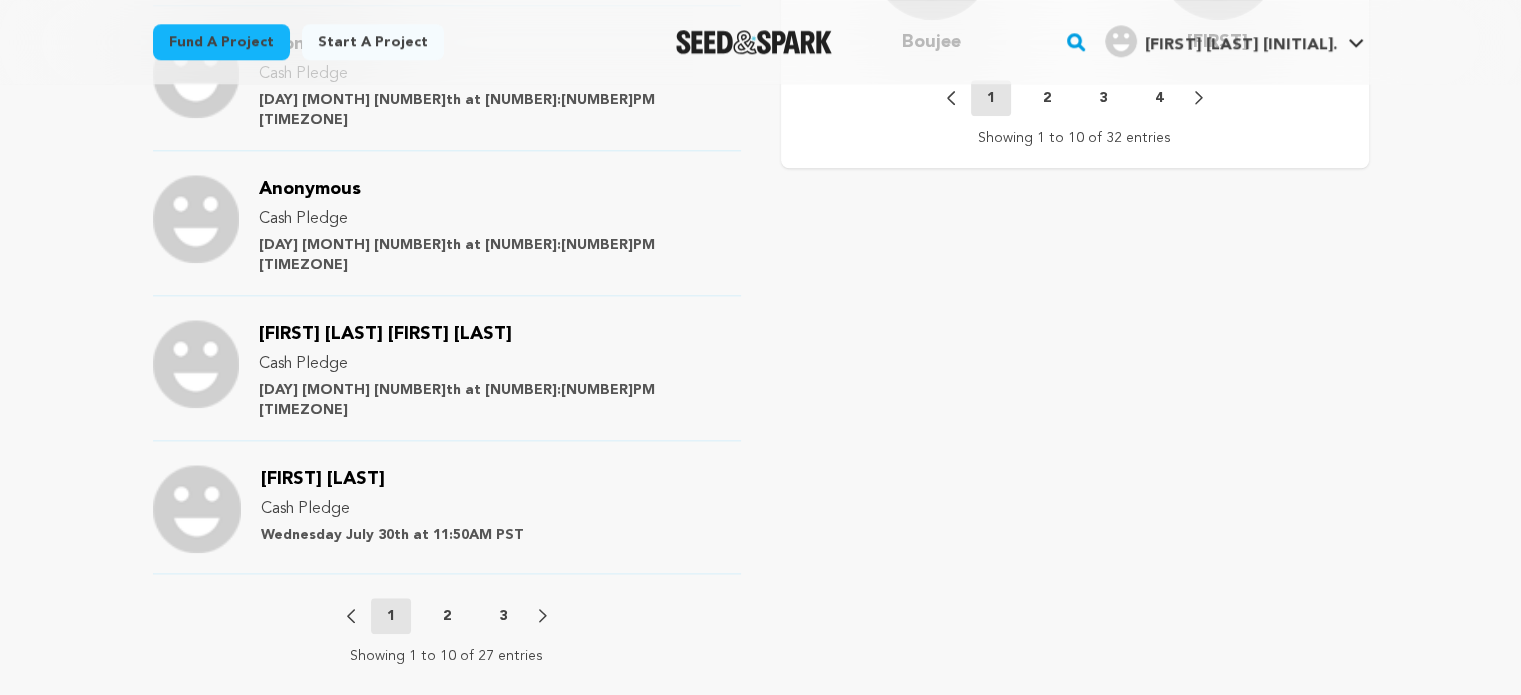 click on "Previous
1
2
3
Next" at bounding box center (447, 616) 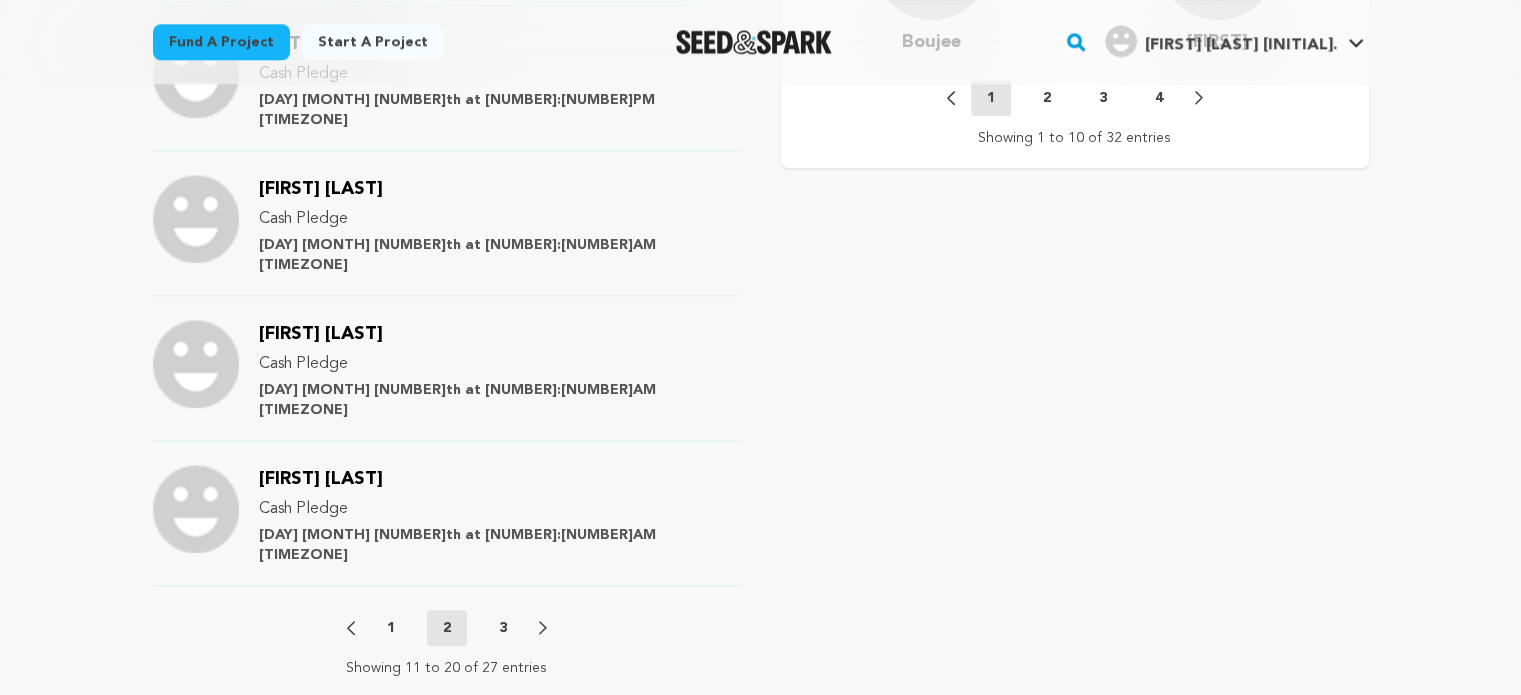 click on "3" at bounding box center (503, 628) 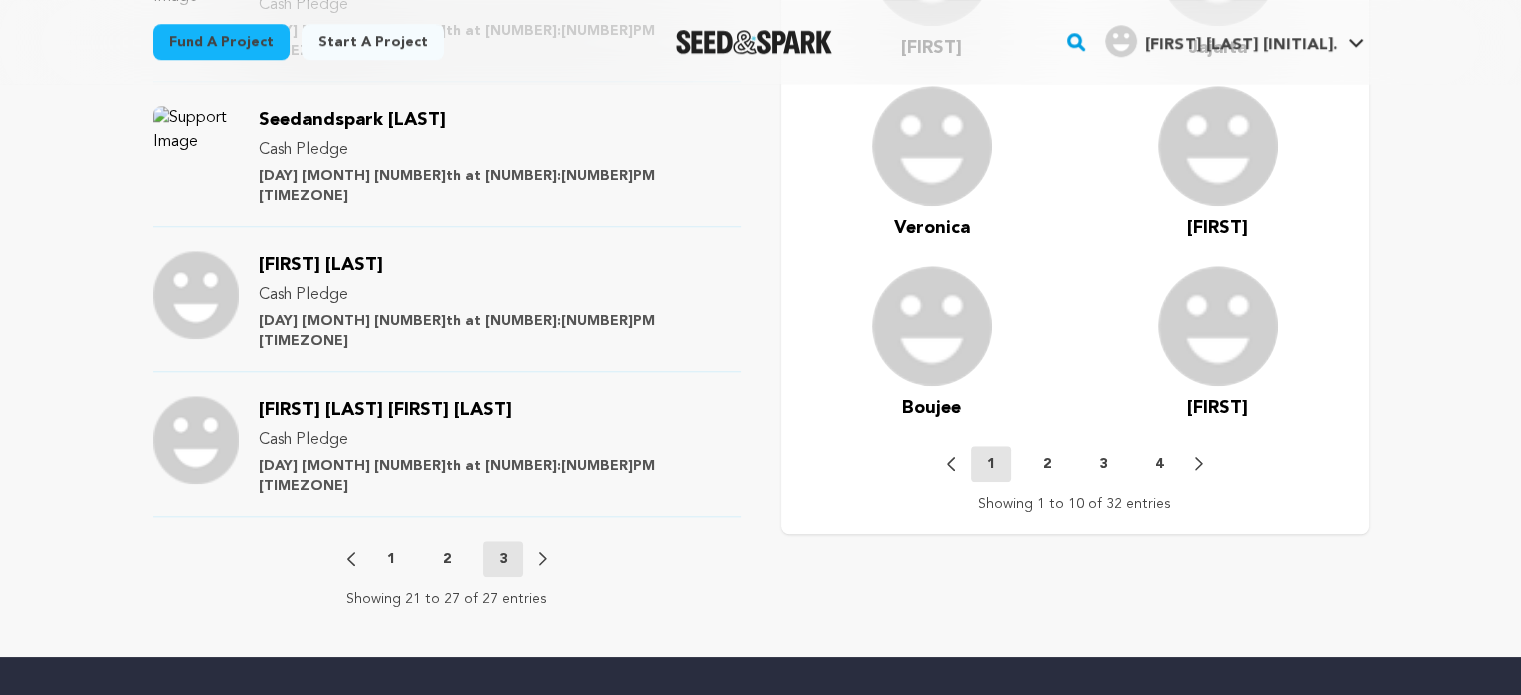 scroll, scrollTop: 1800, scrollLeft: 0, axis: vertical 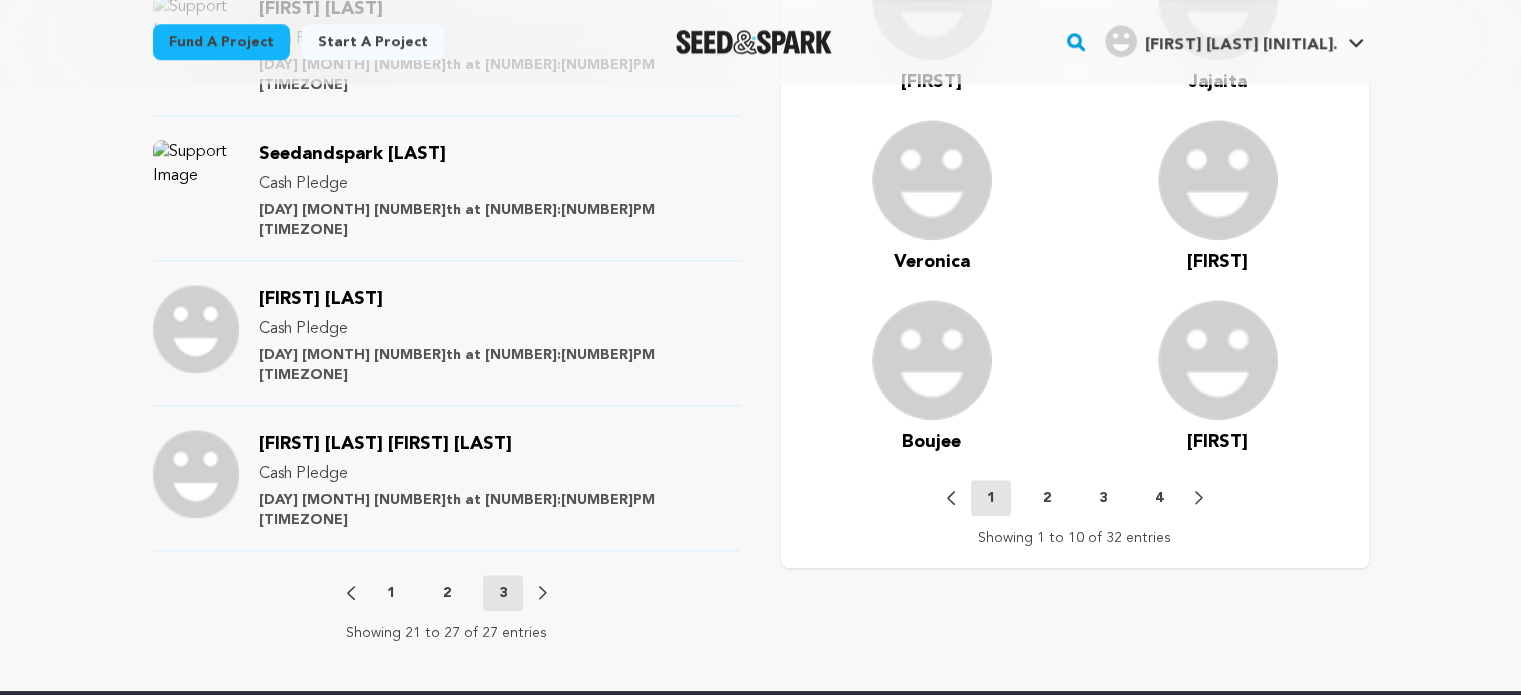 click on "Raul Perez Brian James" at bounding box center (385, 444) 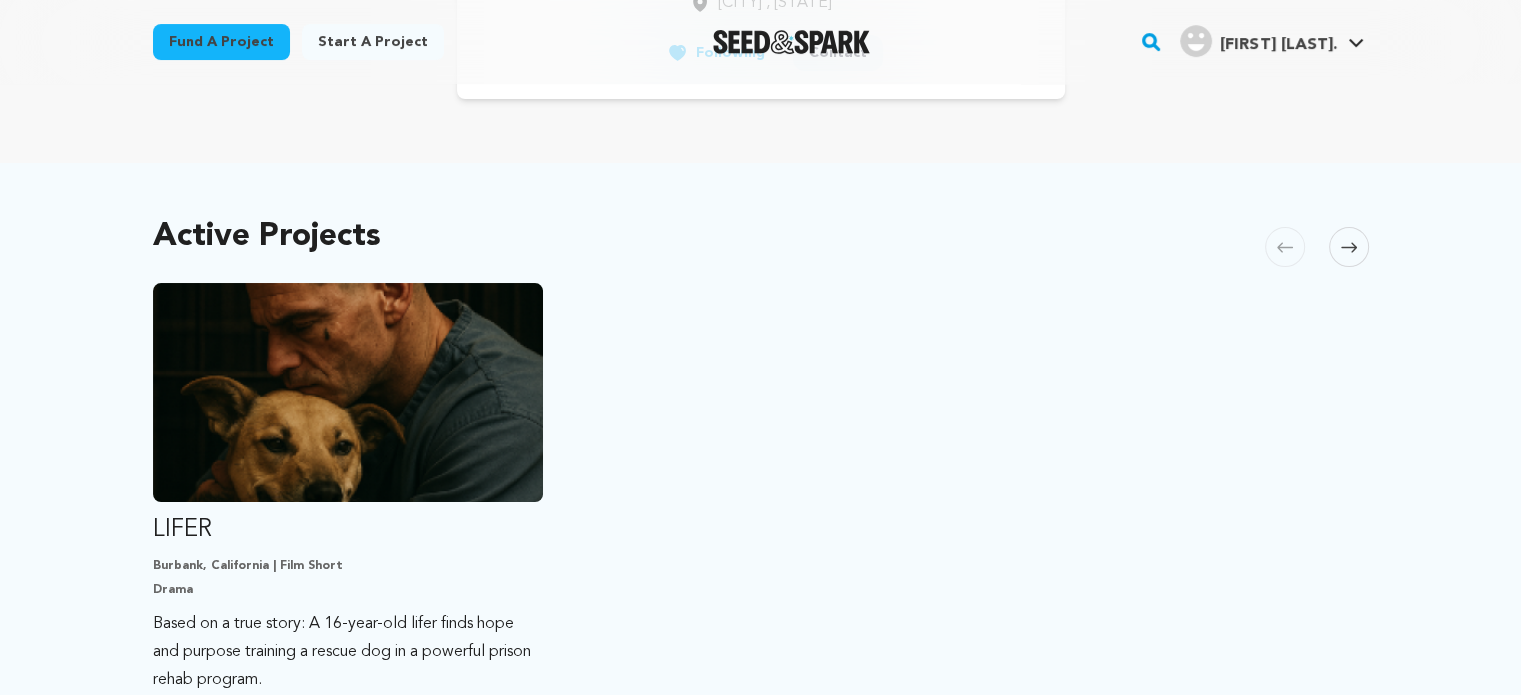 scroll, scrollTop: 0, scrollLeft: 0, axis: both 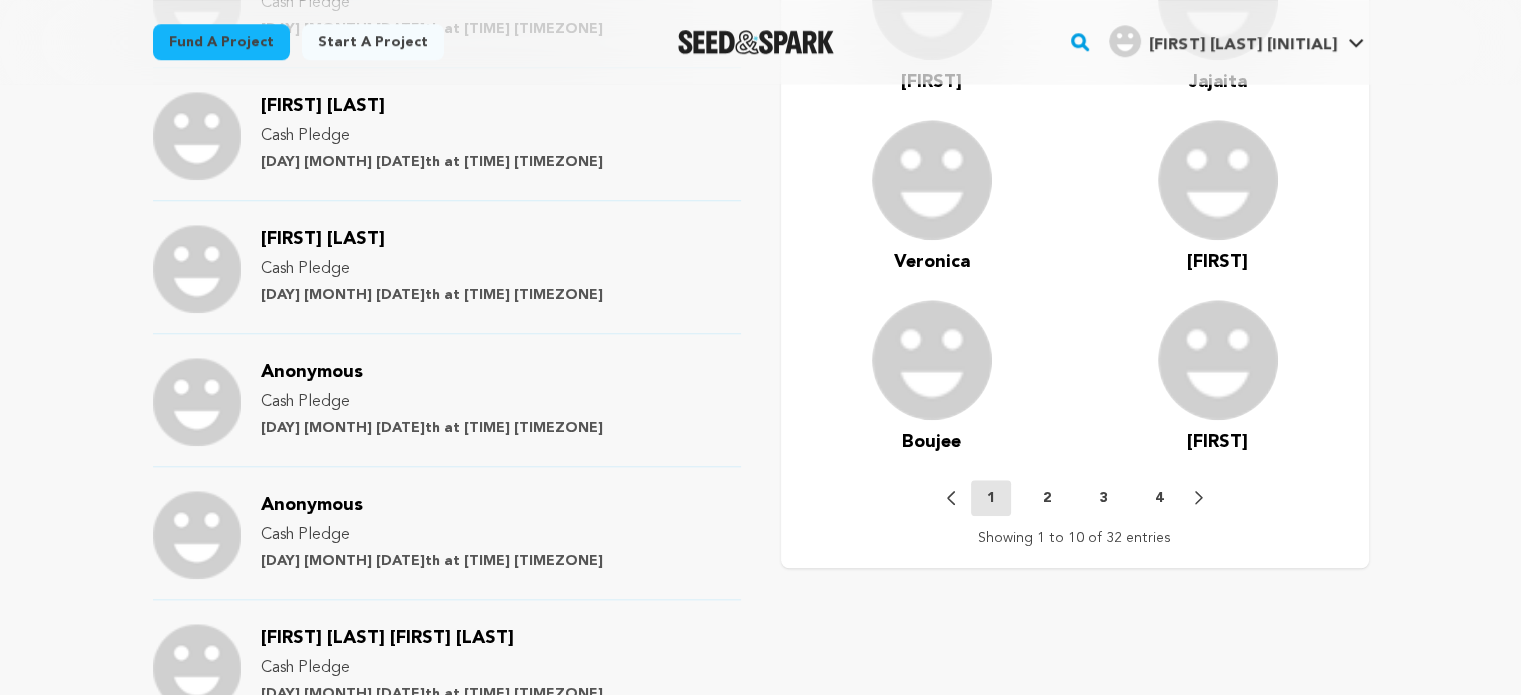 click on "[FIRST] [LAST]" at bounding box center [323, 239] 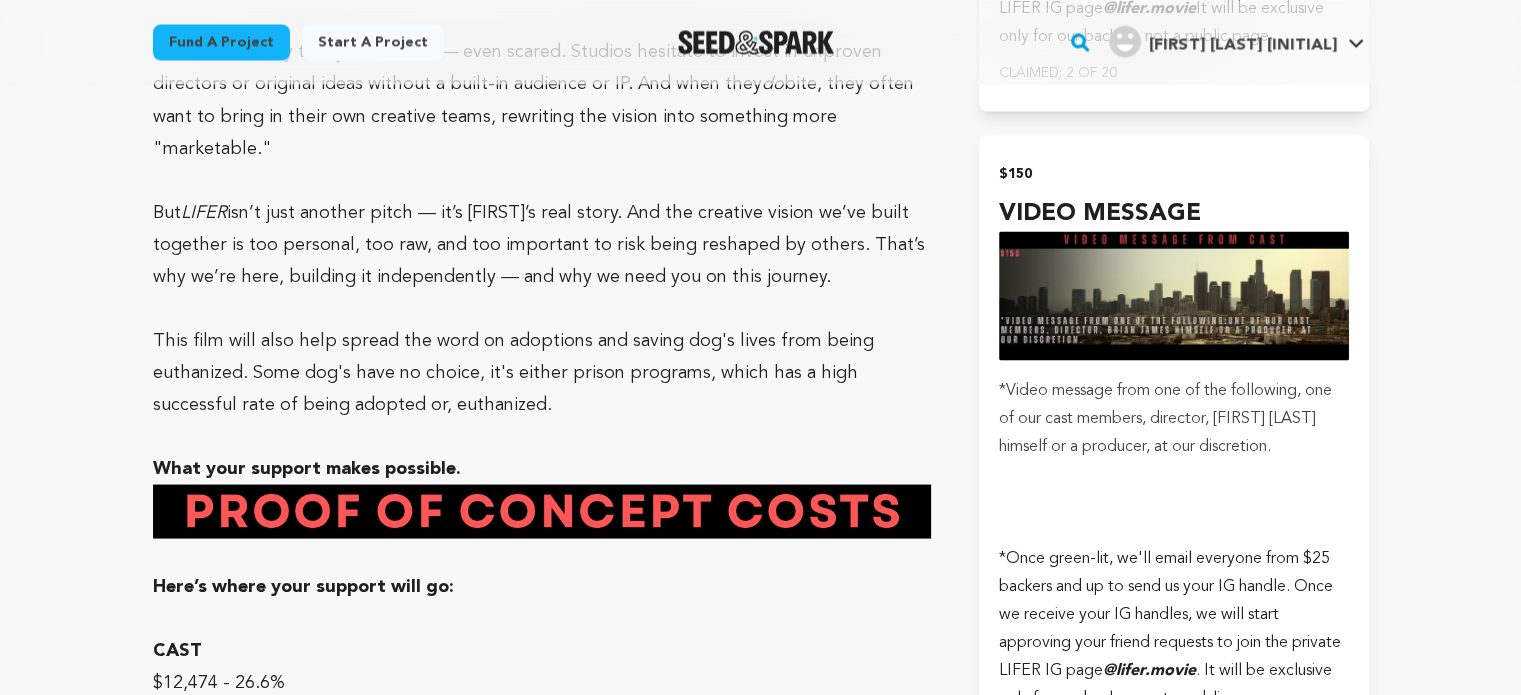 scroll, scrollTop: 4100, scrollLeft: 0, axis: vertical 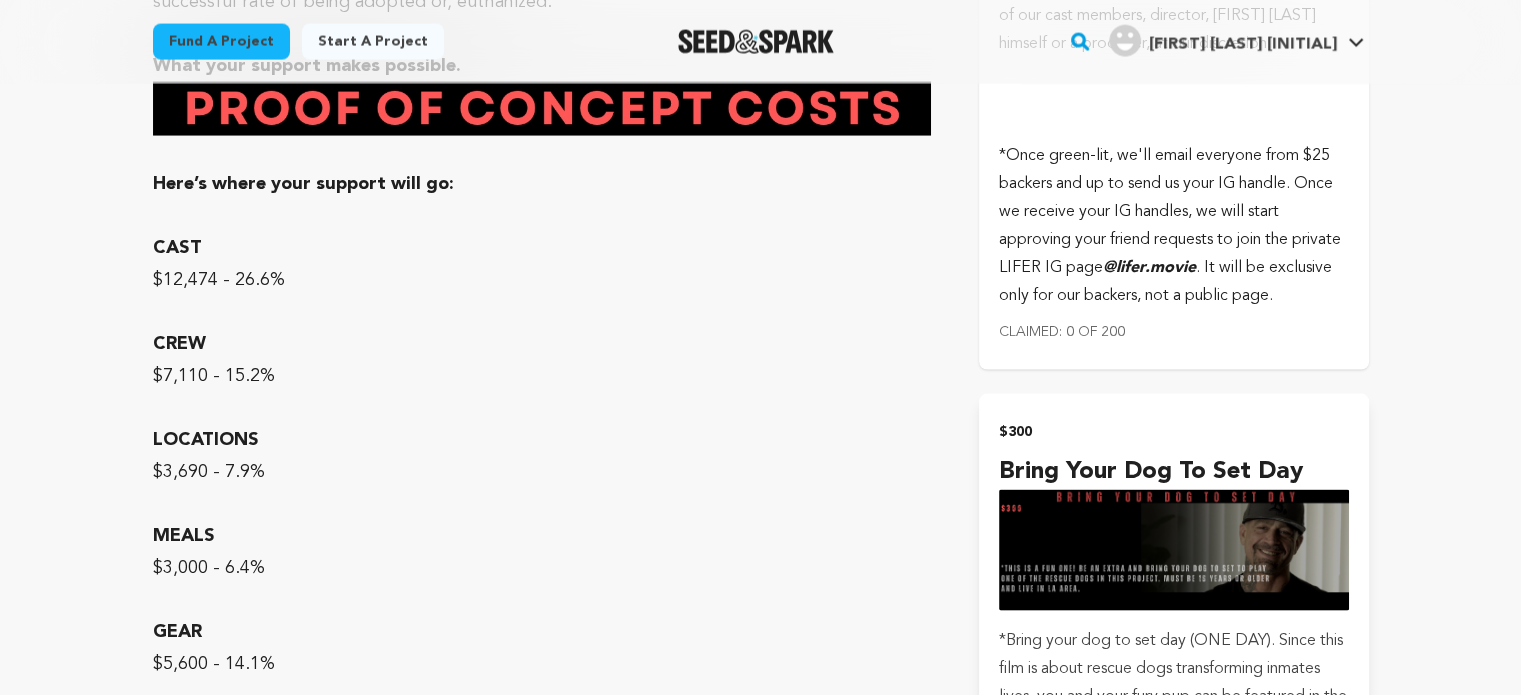 click on "@lifer.movie" at bounding box center (1149, 268) 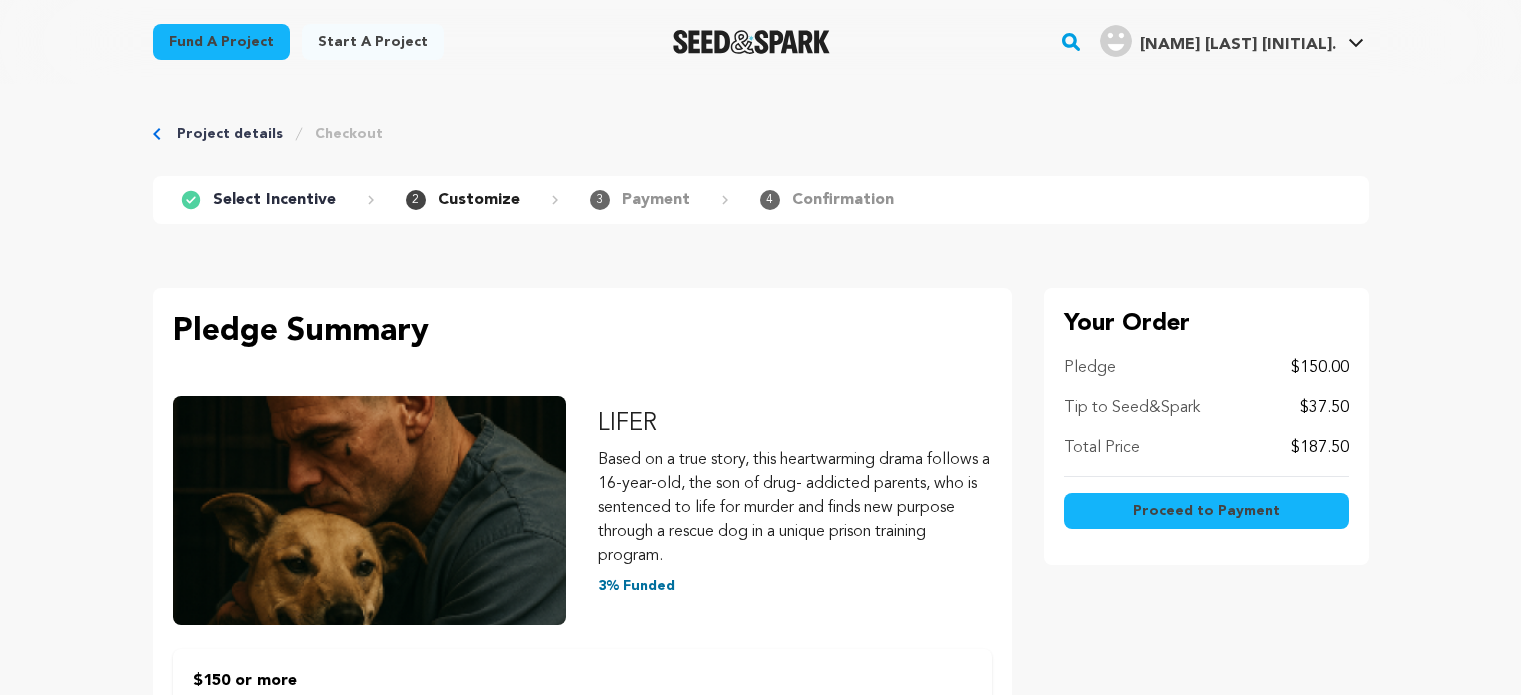 scroll, scrollTop: 0, scrollLeft: 0, axis: both 